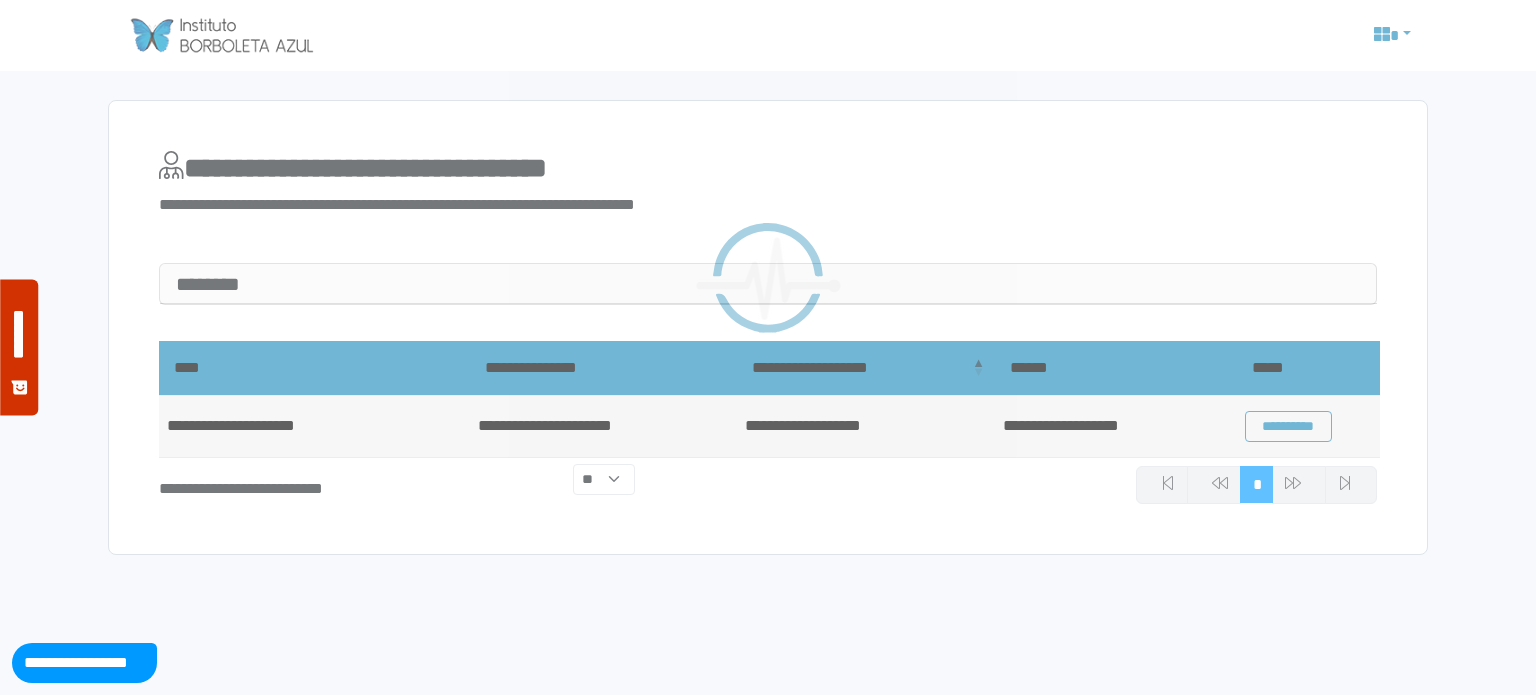 scroll, scrollTop: 0, scrollLeft: 0, axis: both 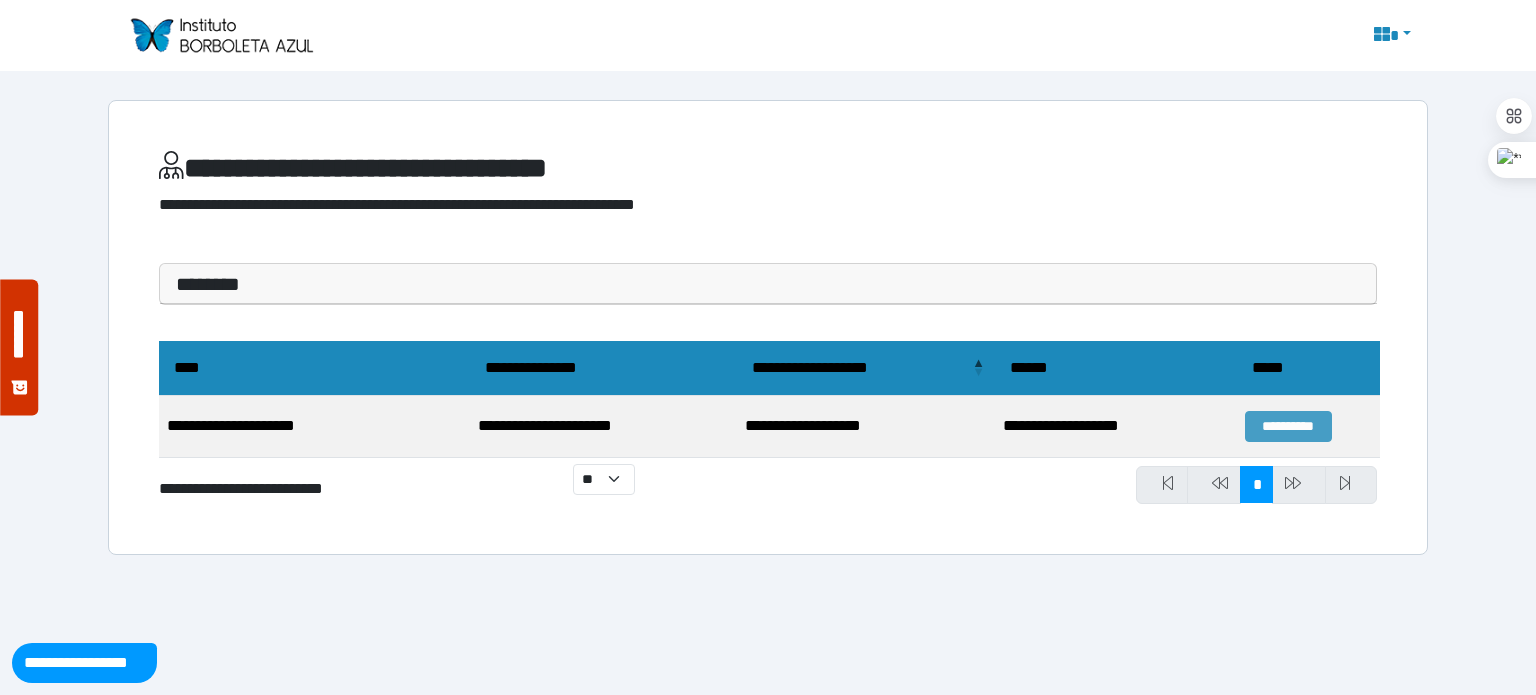 click on "**********" at bounding box center [1288, 426] 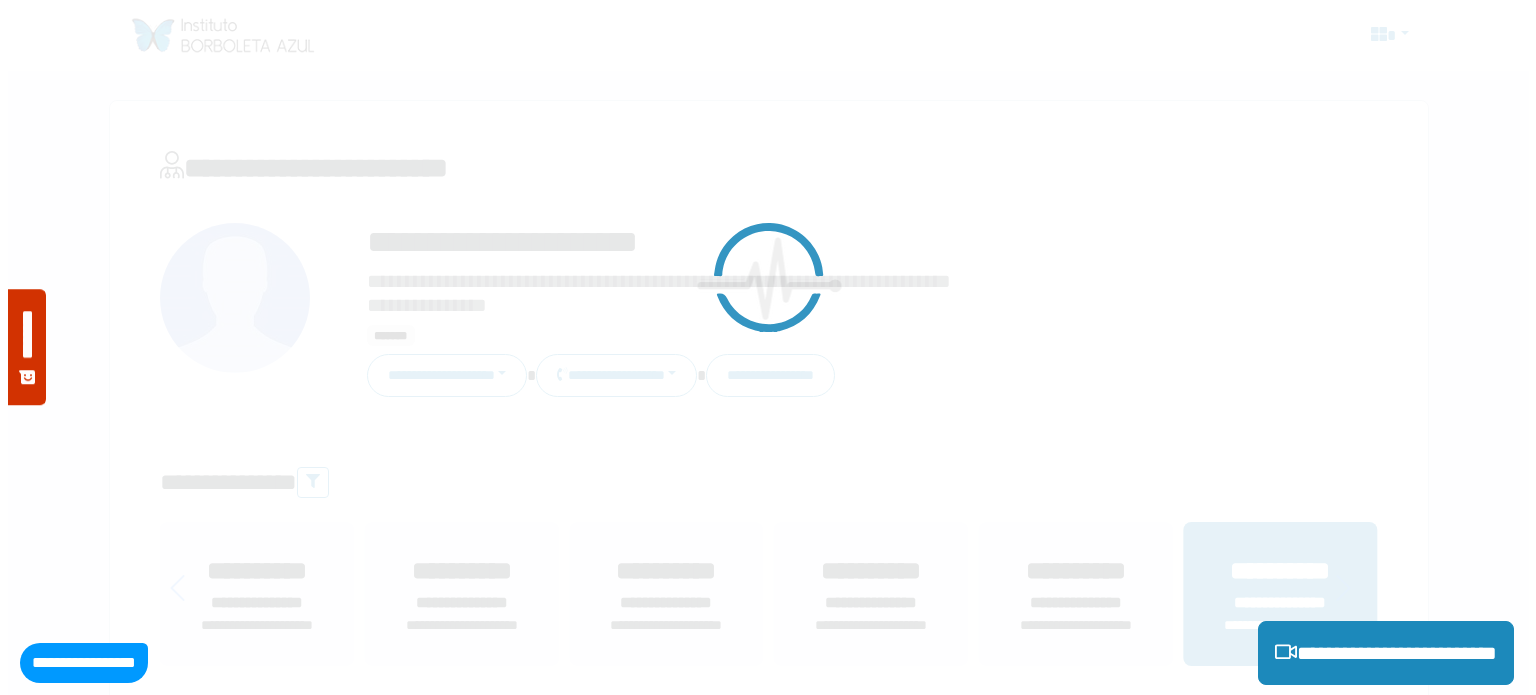scroll, scrollTop: 0, scrollLeft: 0, axis: both 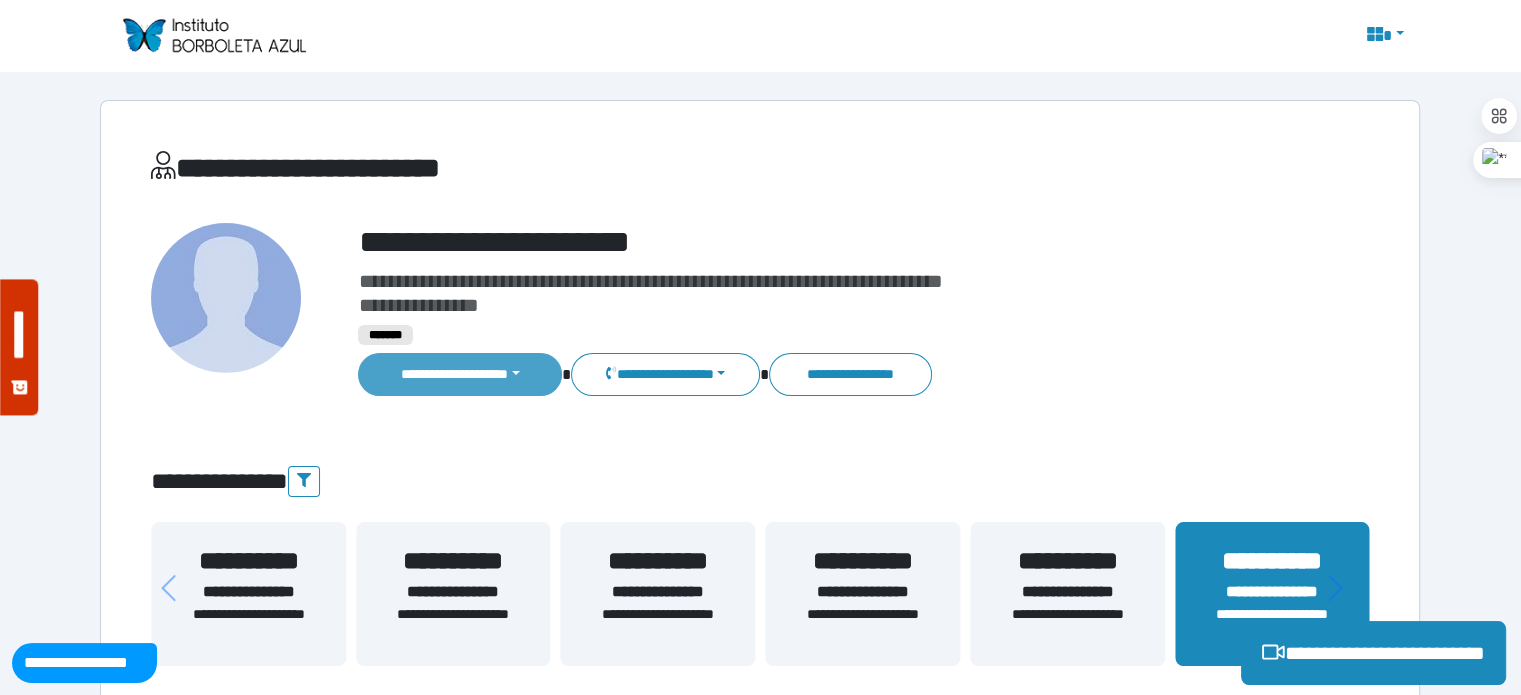 click on "**********" at bounding box center [460, 374] 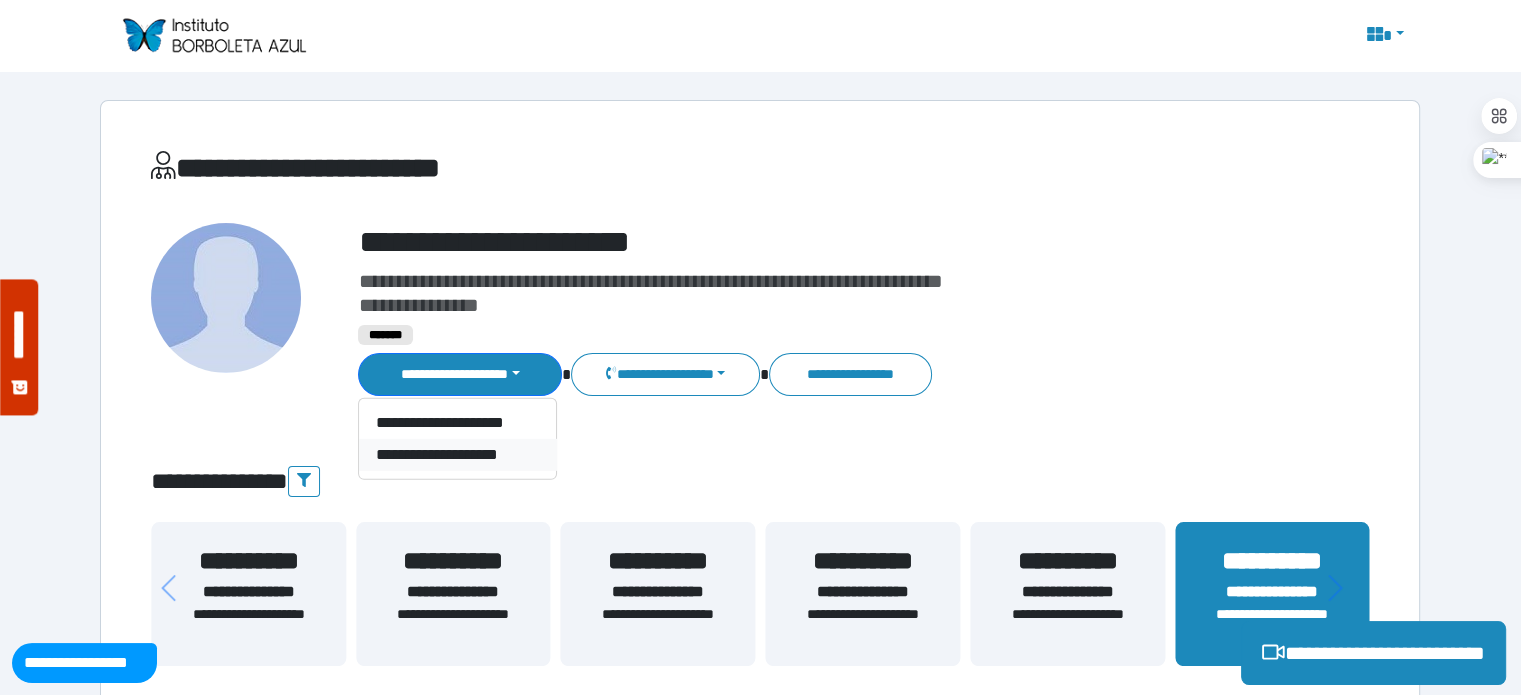 click on "**********" at bounding box center (457, 455) 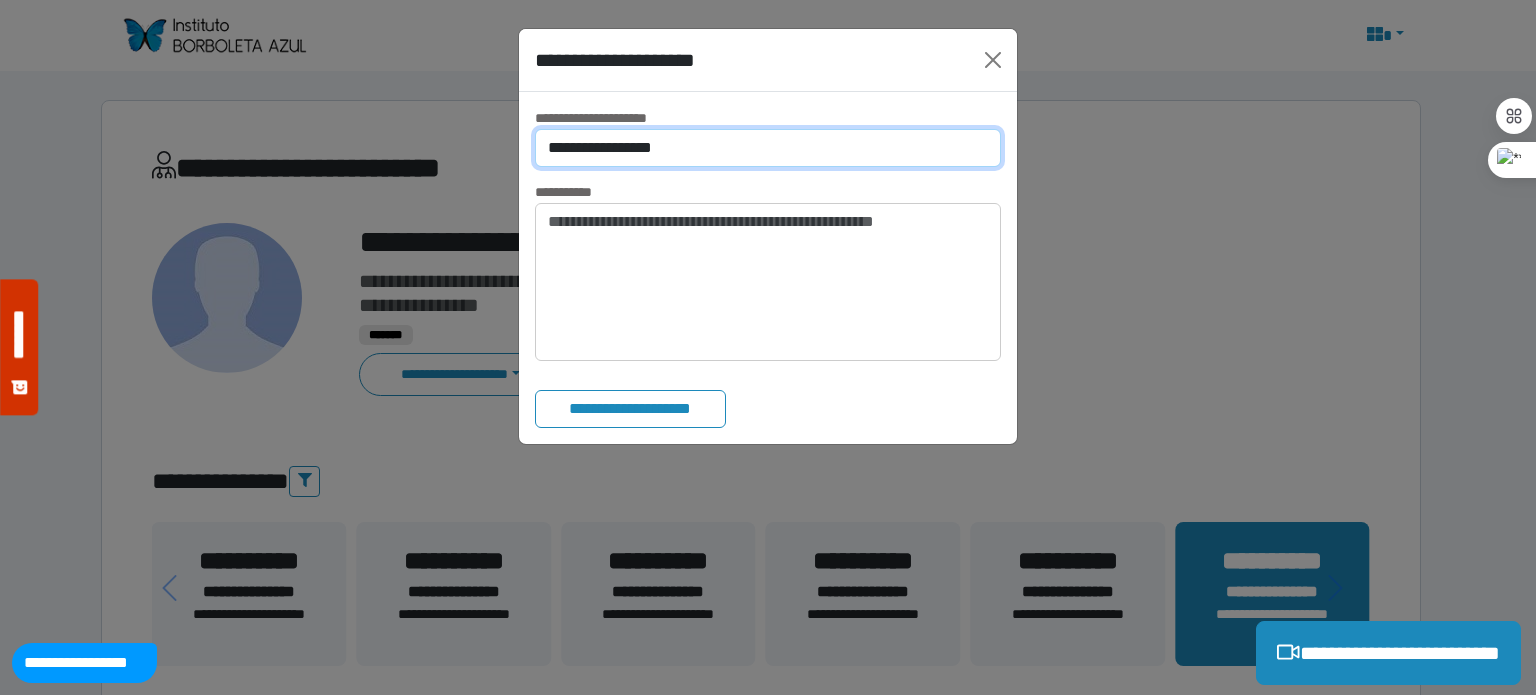 click on "**********" at bounding box center (768, 148) 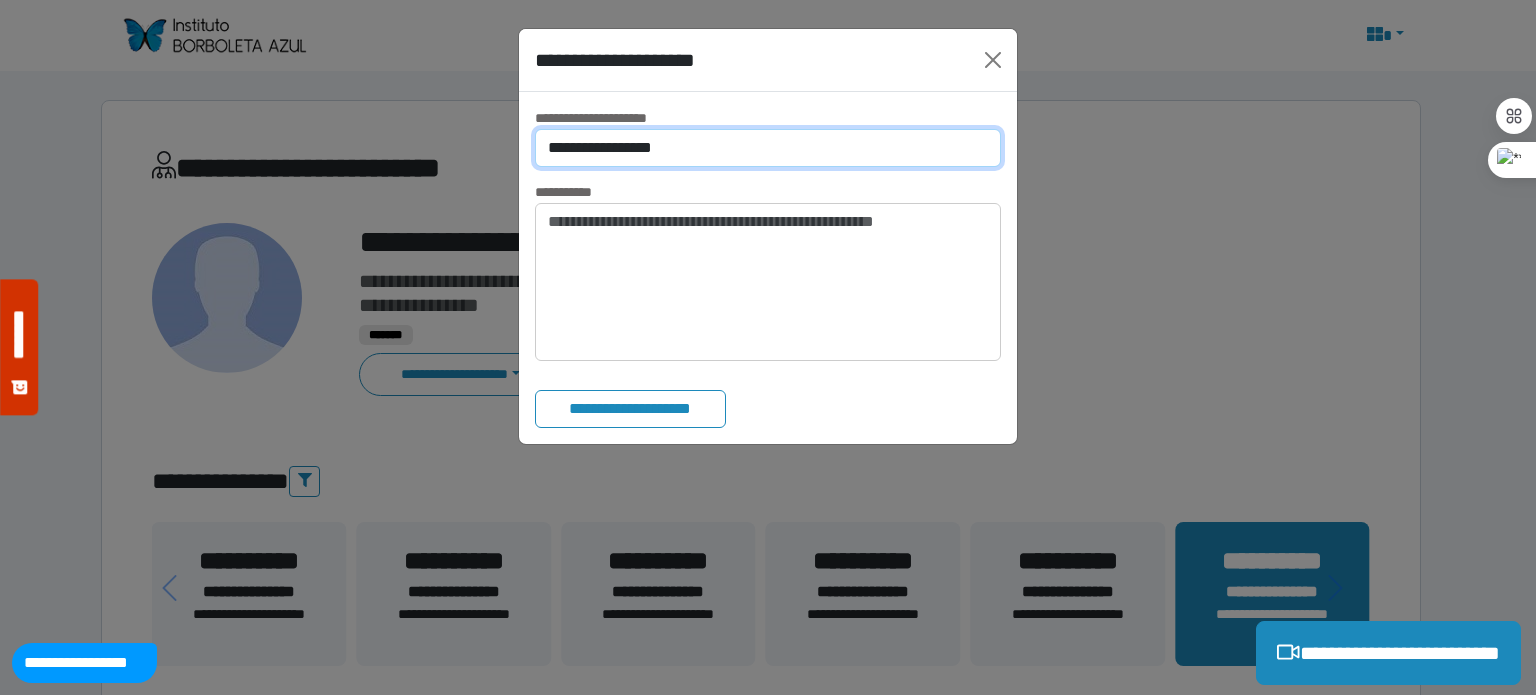 select on "*" 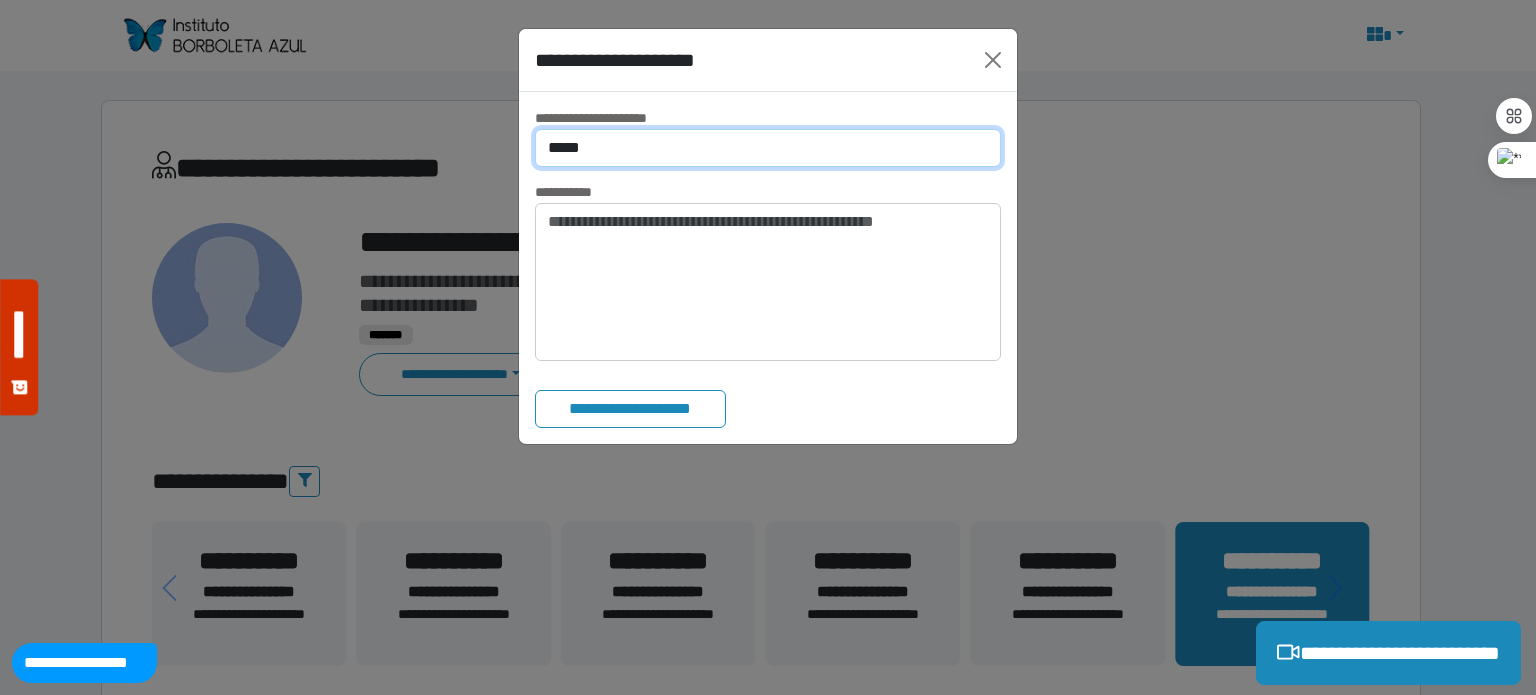 click on "**********" at bounding box center (768, 148) 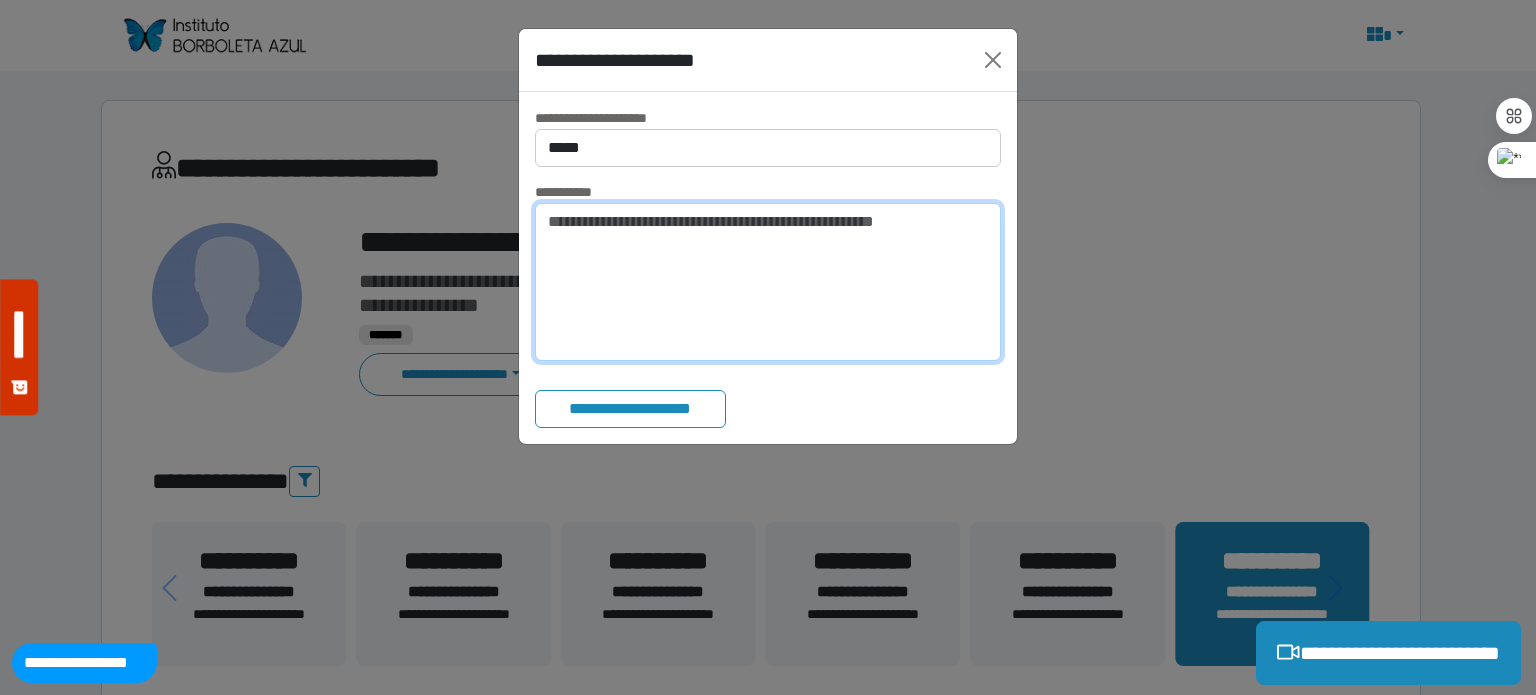 click at bounding box center (768, 282) 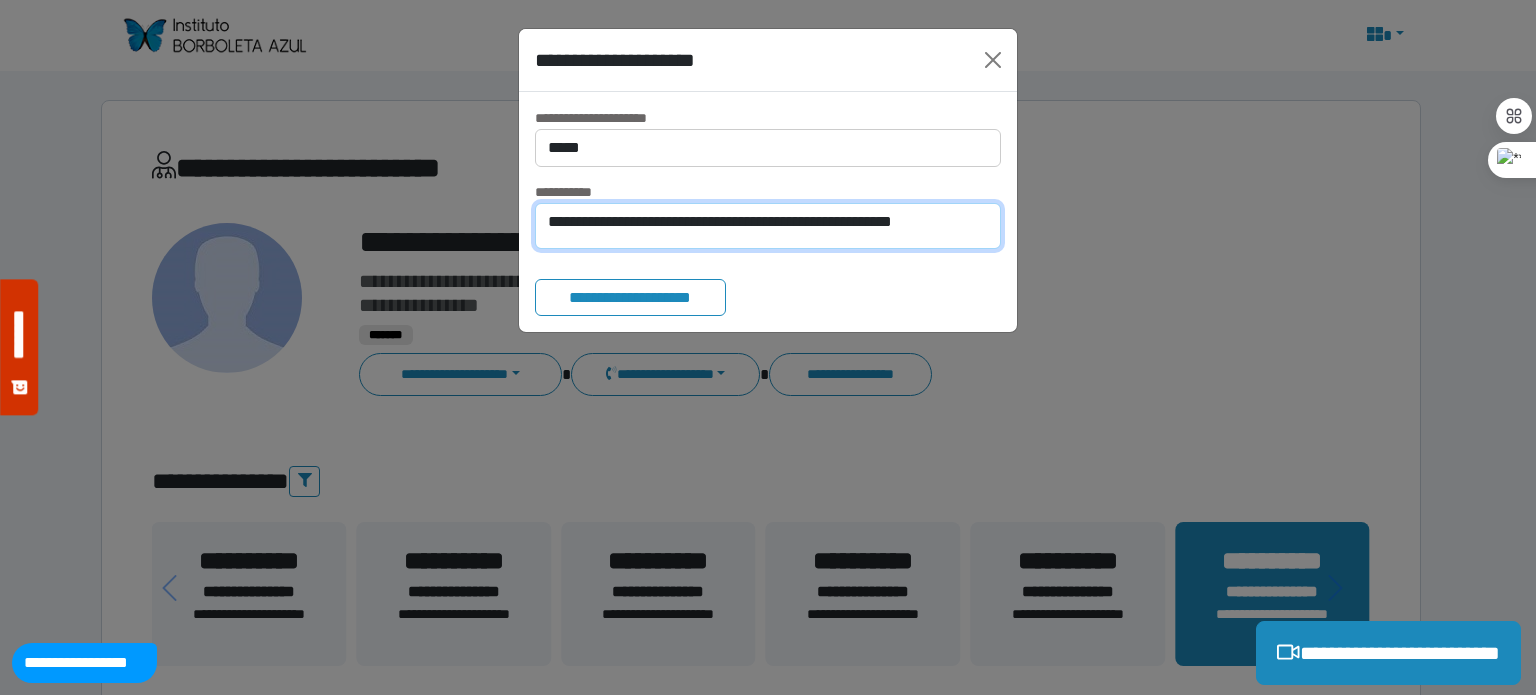 scroll, scrollTop: 0, scrollLeft: 0, axis: both 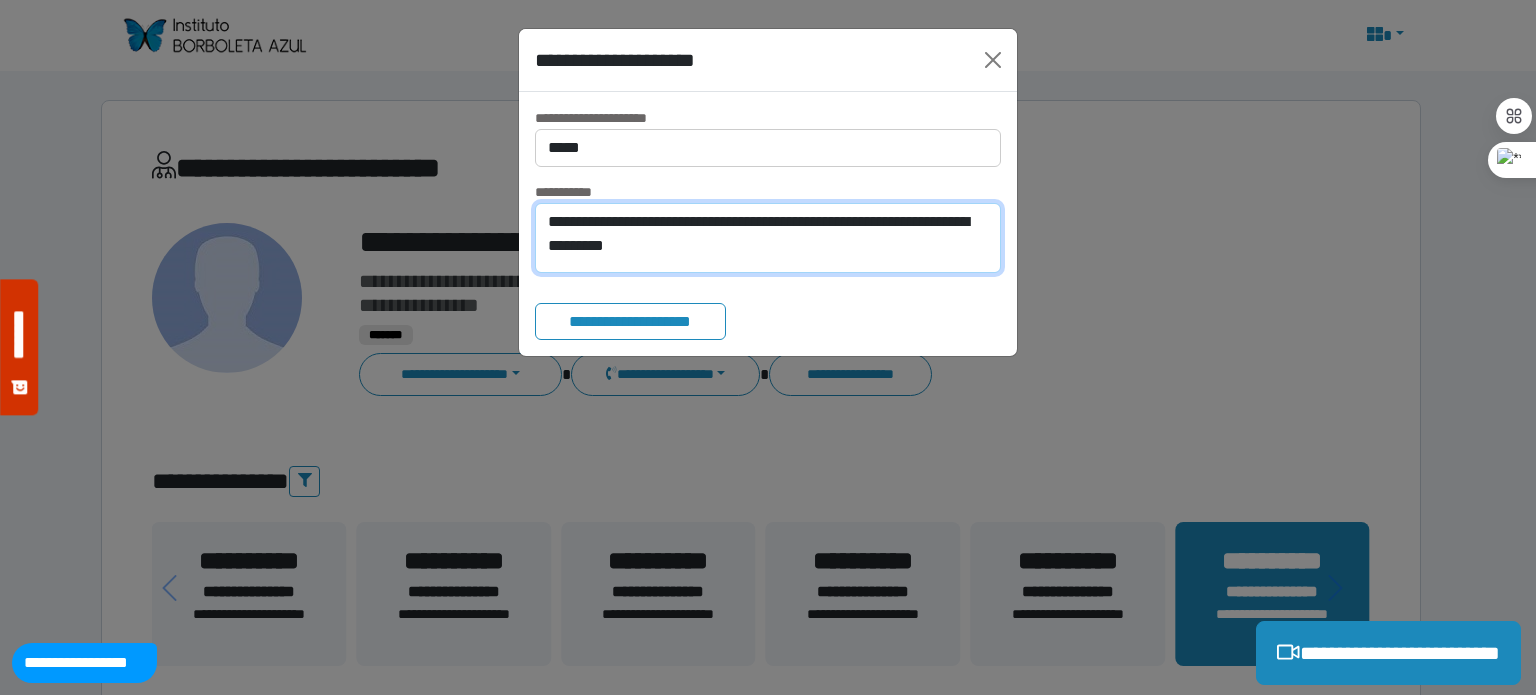 click on "**********" at bounding box center [768, 238] 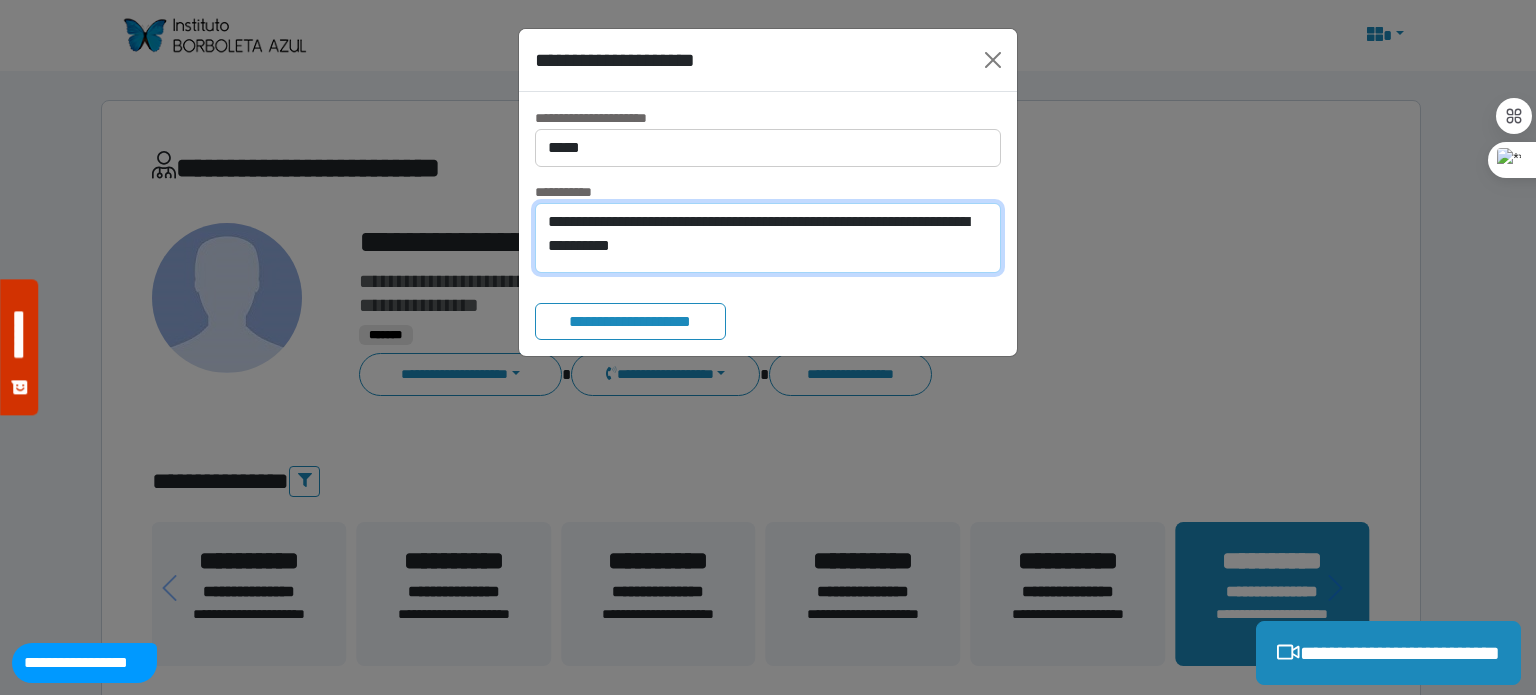 click on "**********" at bounding box center (768, 238) 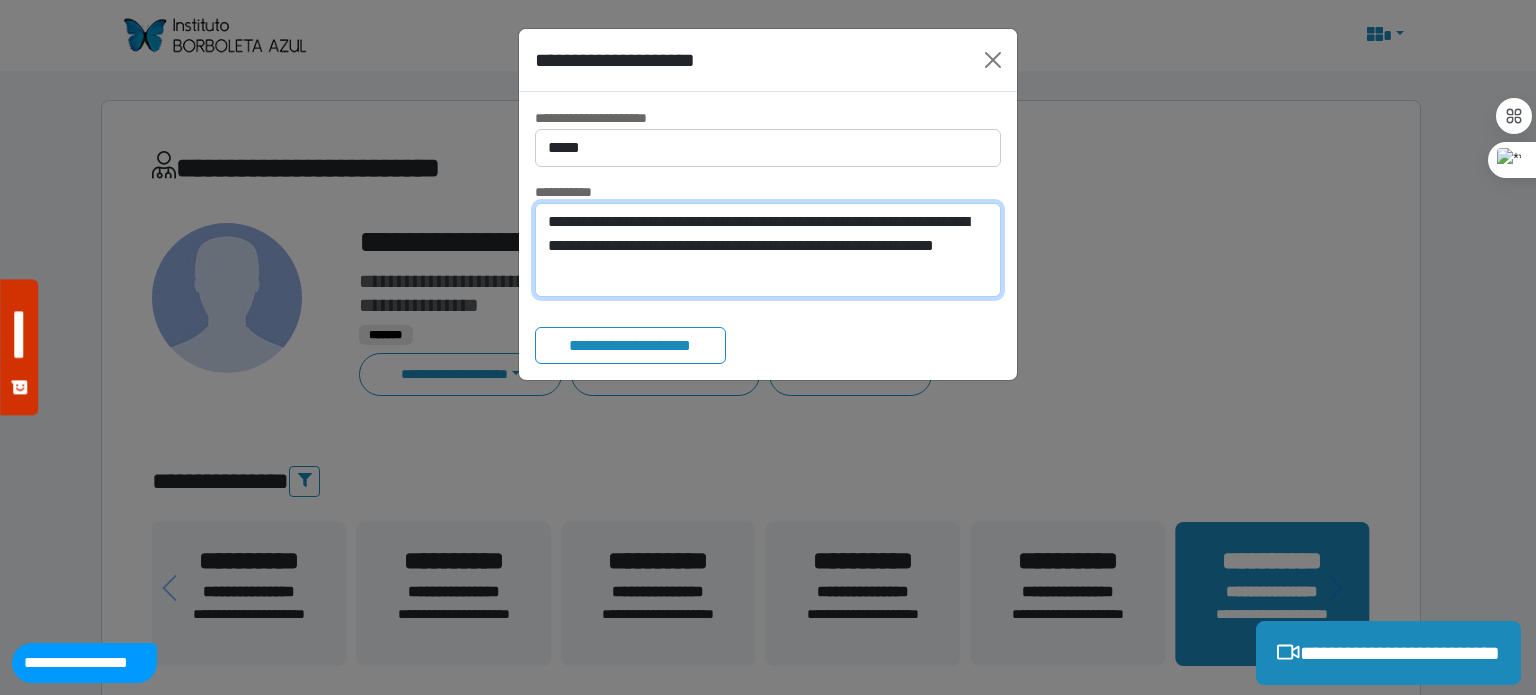 type on "**********" 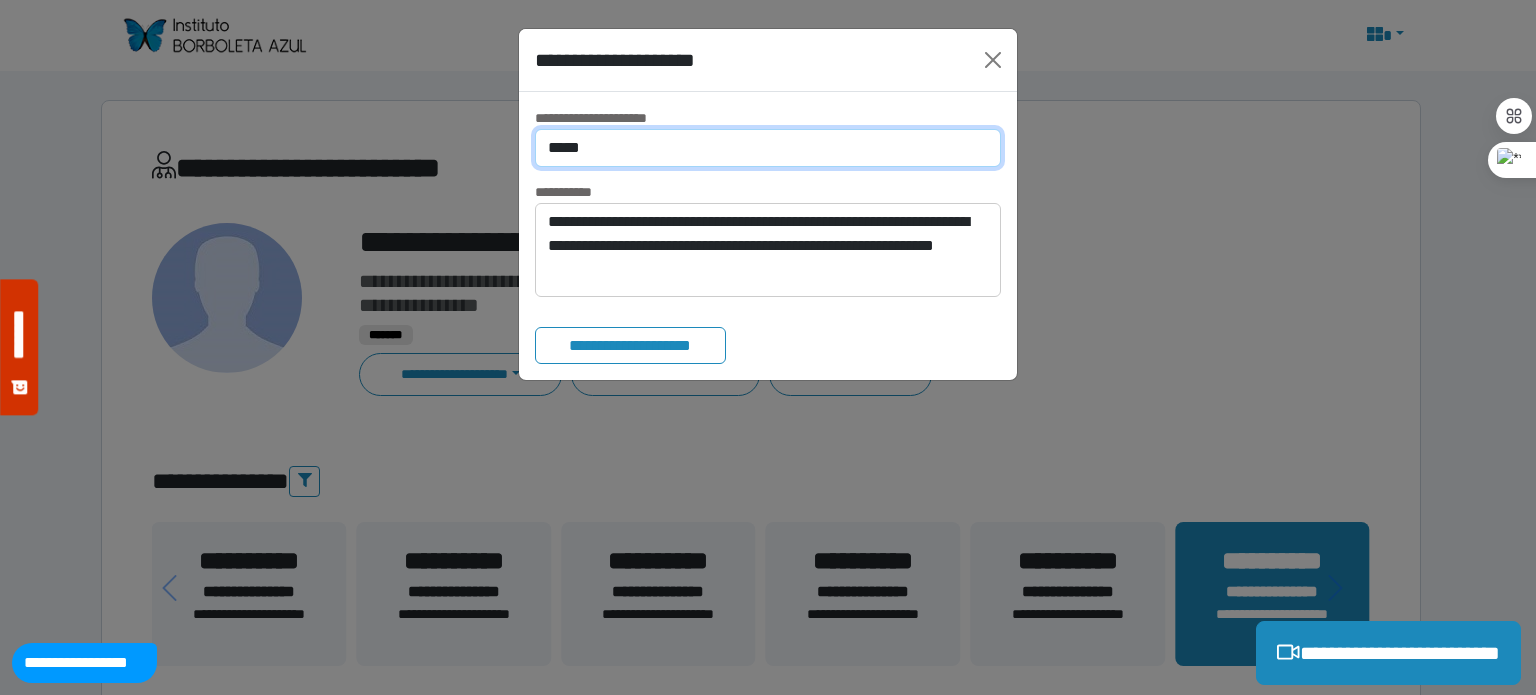 click on "**********" at bounding box center [768, 148] 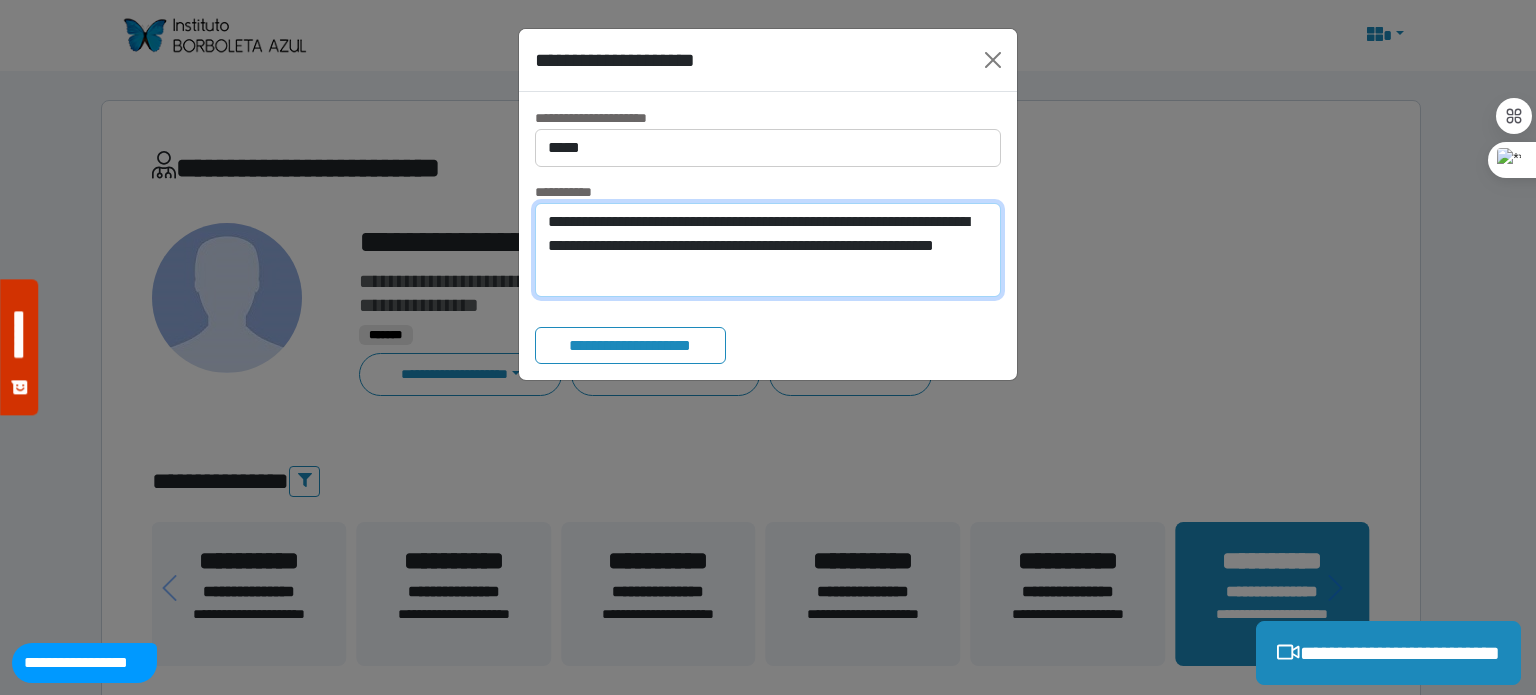 click on "**********" at bounding box center [768, 250] 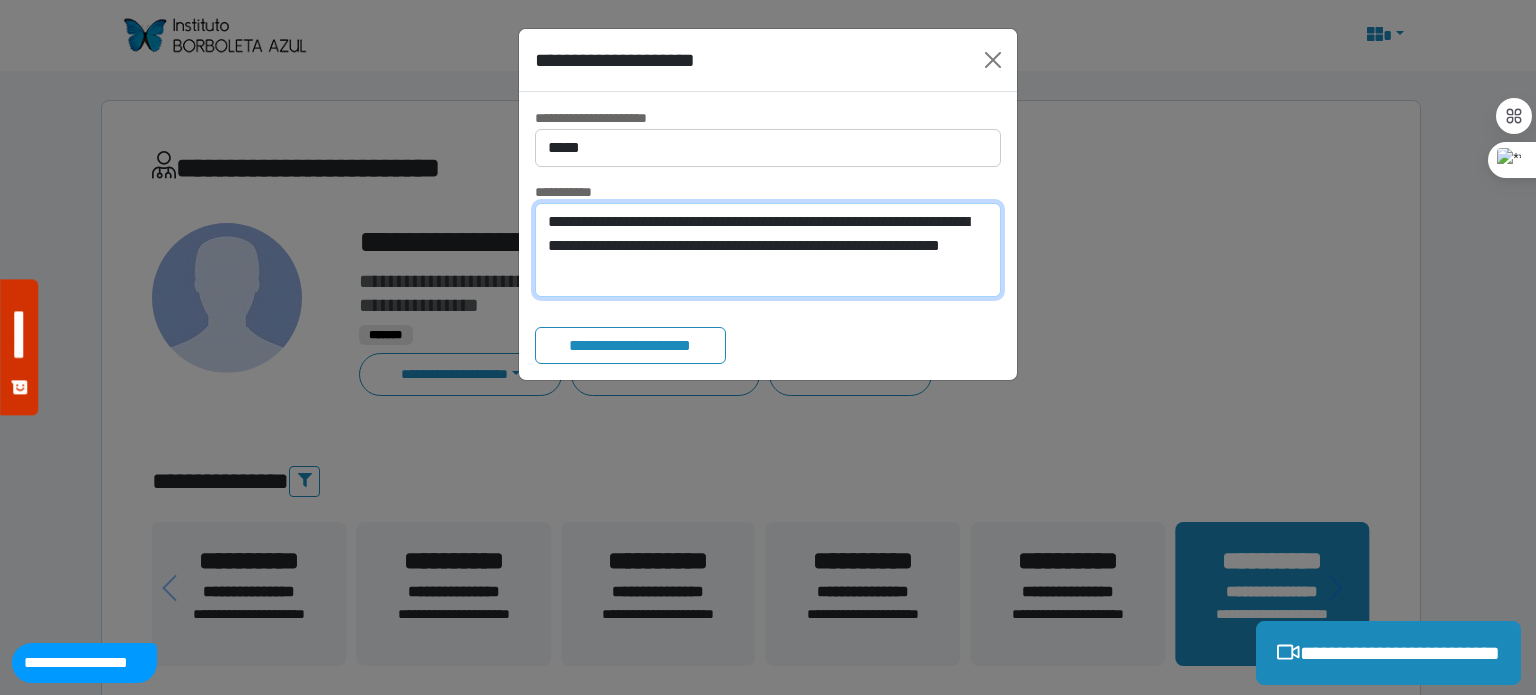 click on "**********" at bounding box center [768, 250] 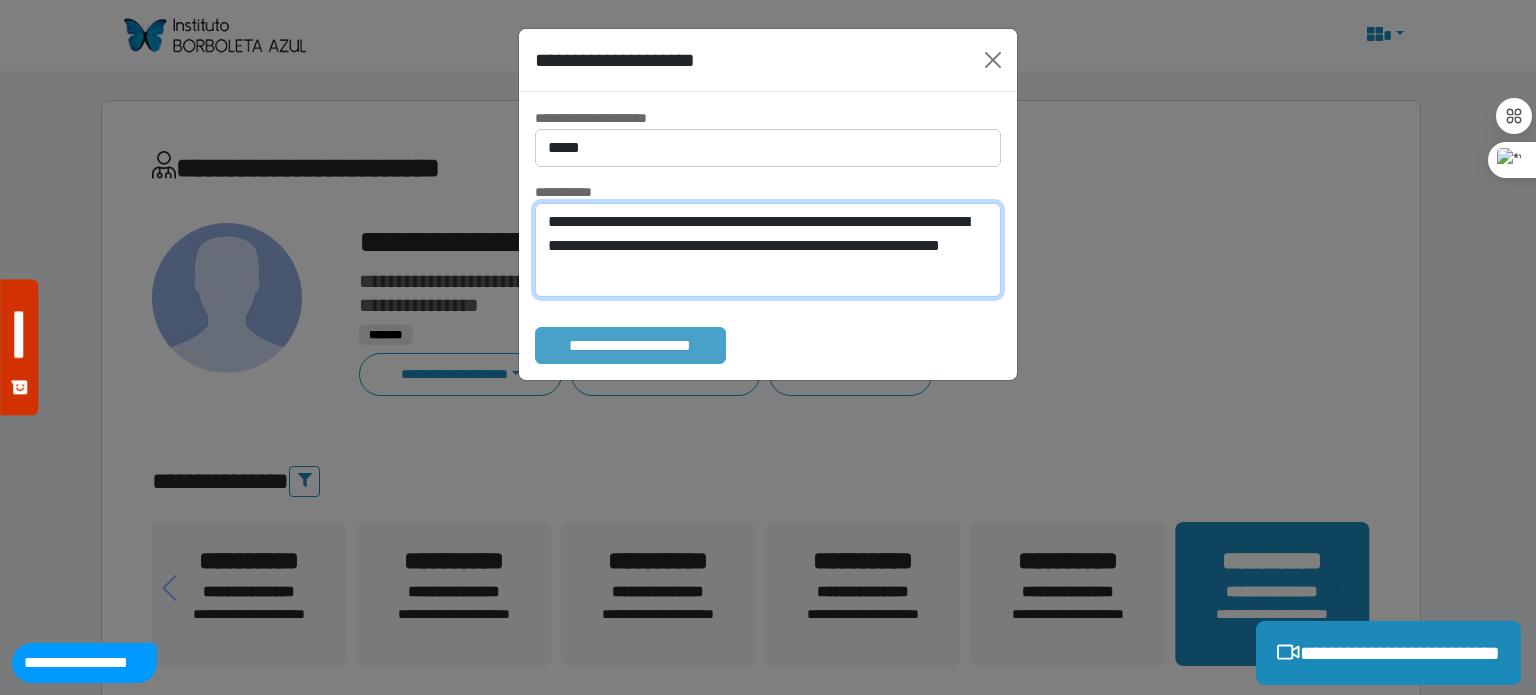 type on "**********" 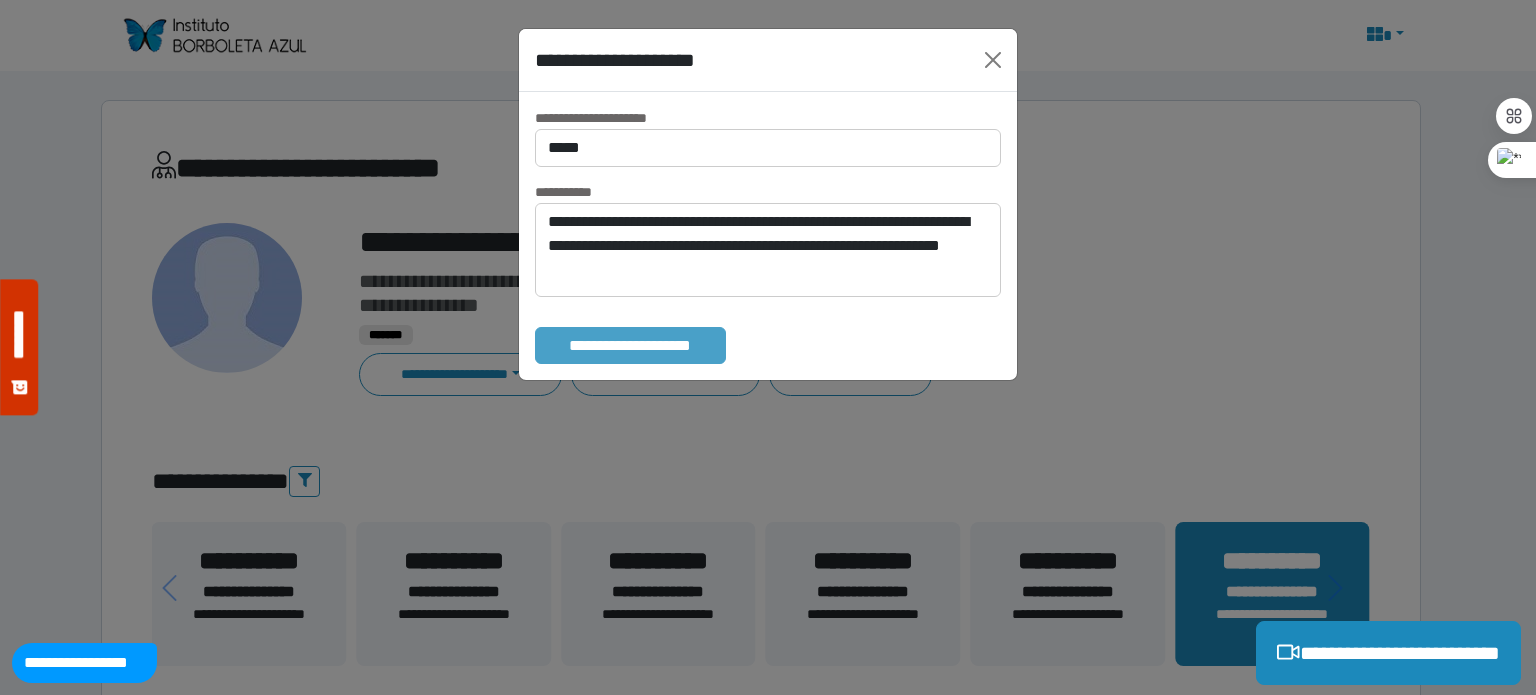 click on "**********" at bounding box center [630, 346] 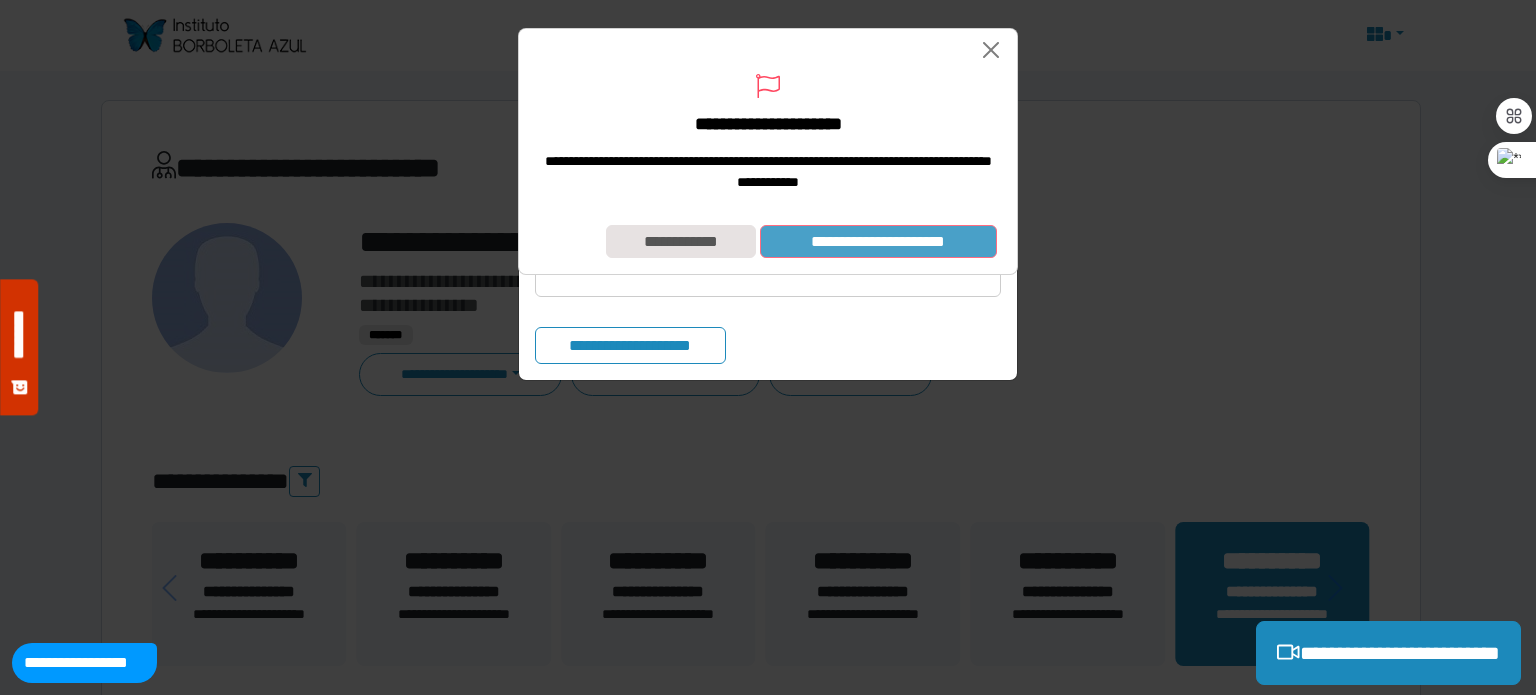 click on "**********" at bounding box center [878, 242] 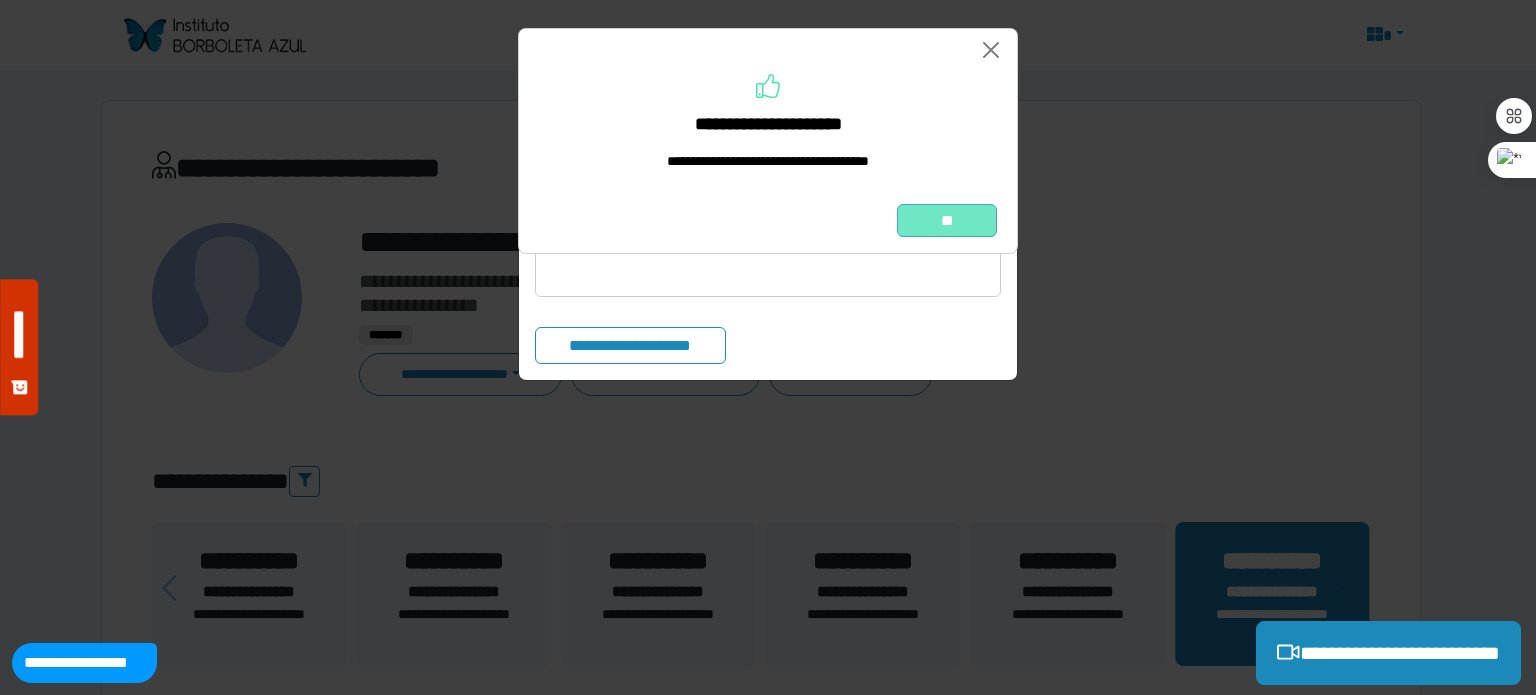 click on "**" at bounding box center [947, 221] 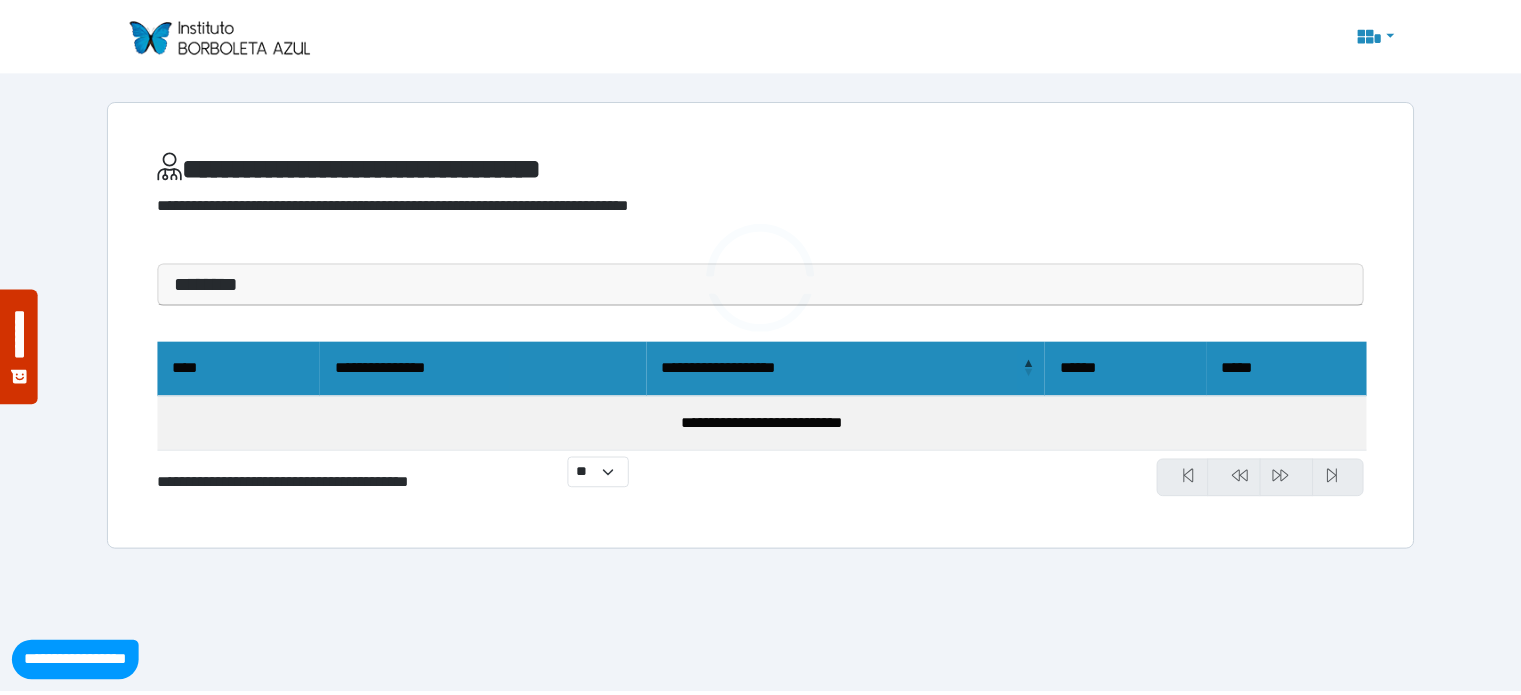 scroll, scrollTop: 0, scrollLeft: 0, axis: both 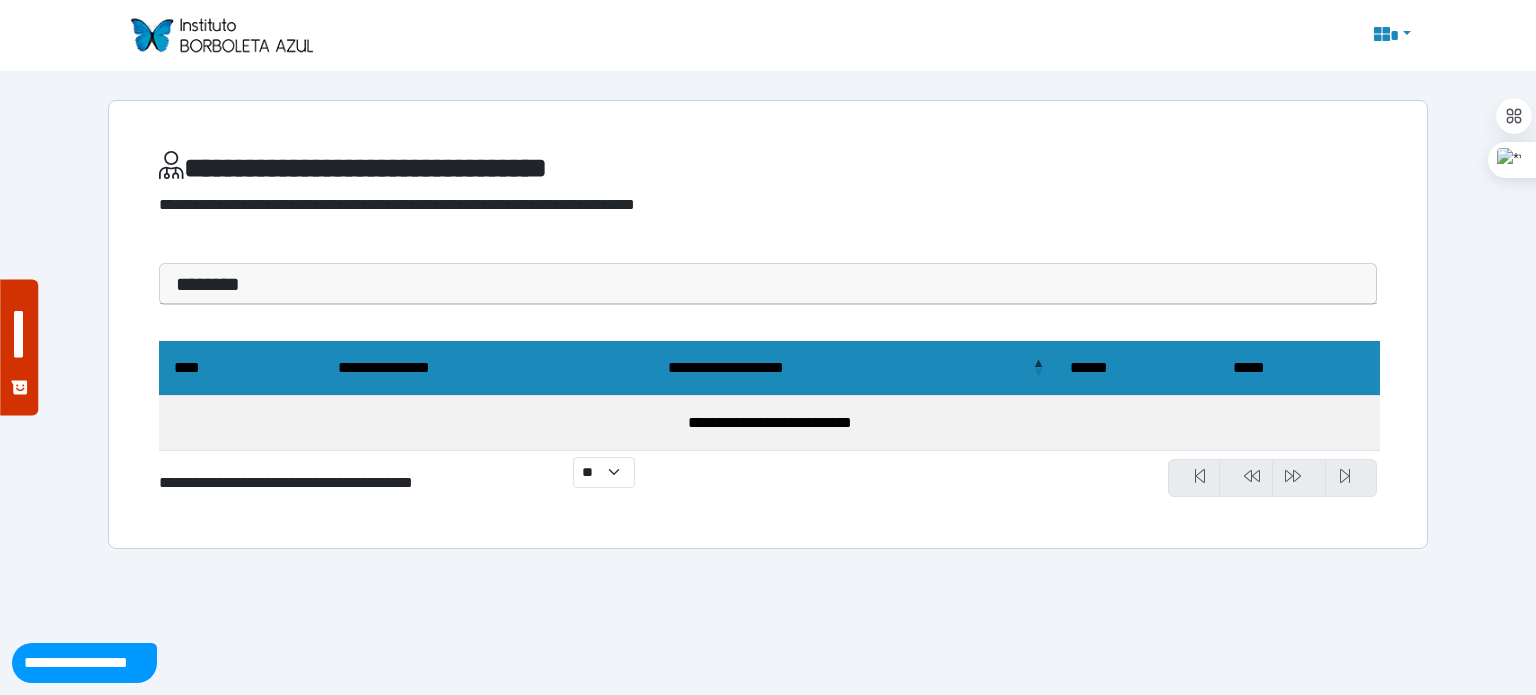 click on "********" at bounding box center [768, 284] 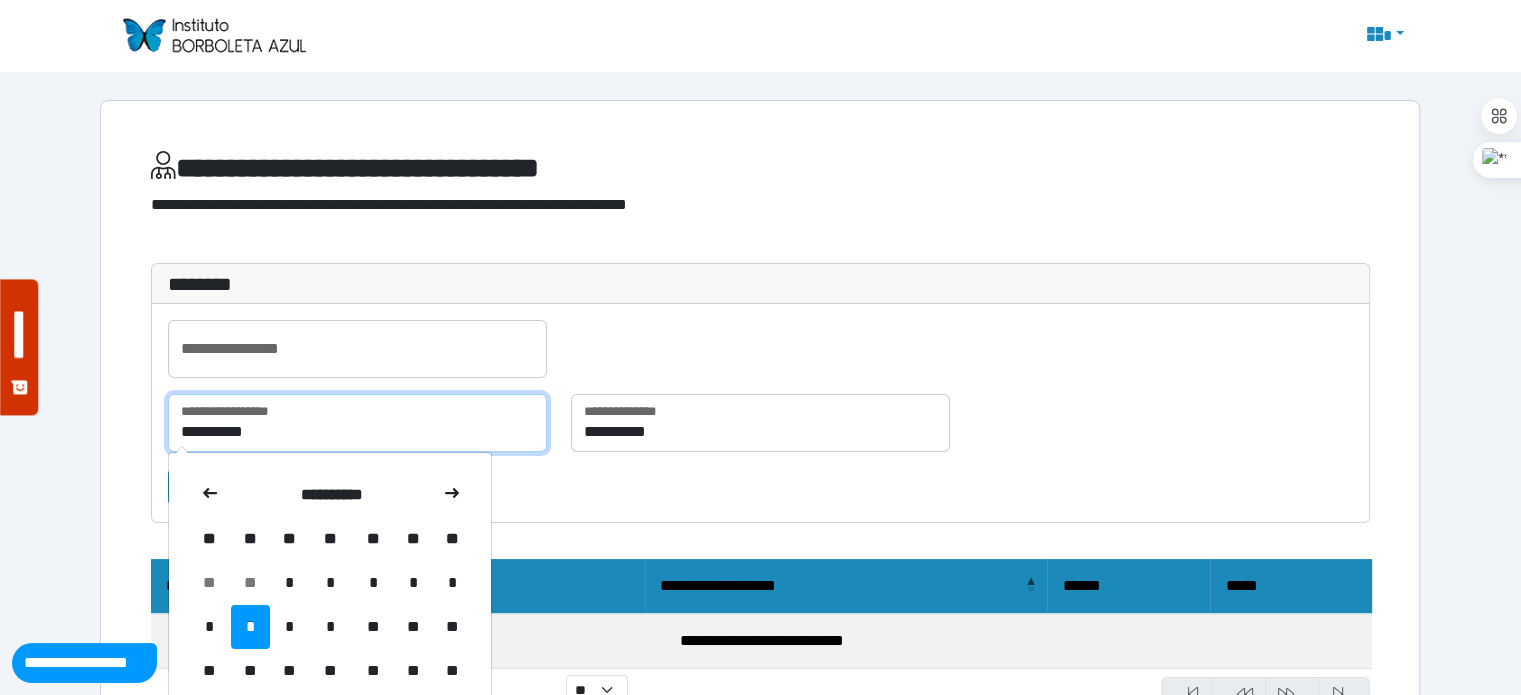 click on "**********" at bounding box center (357, 423) 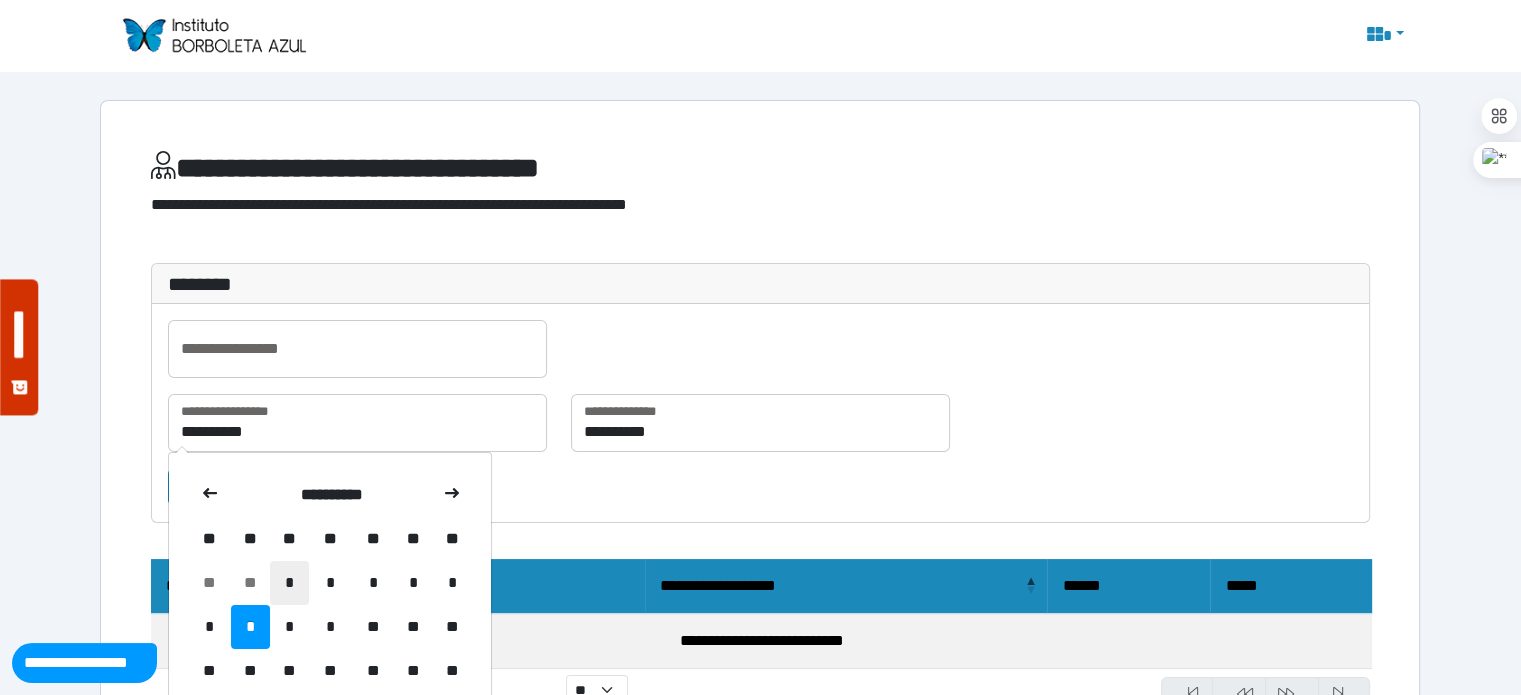 click on "*" at bounding box center [289, 583] 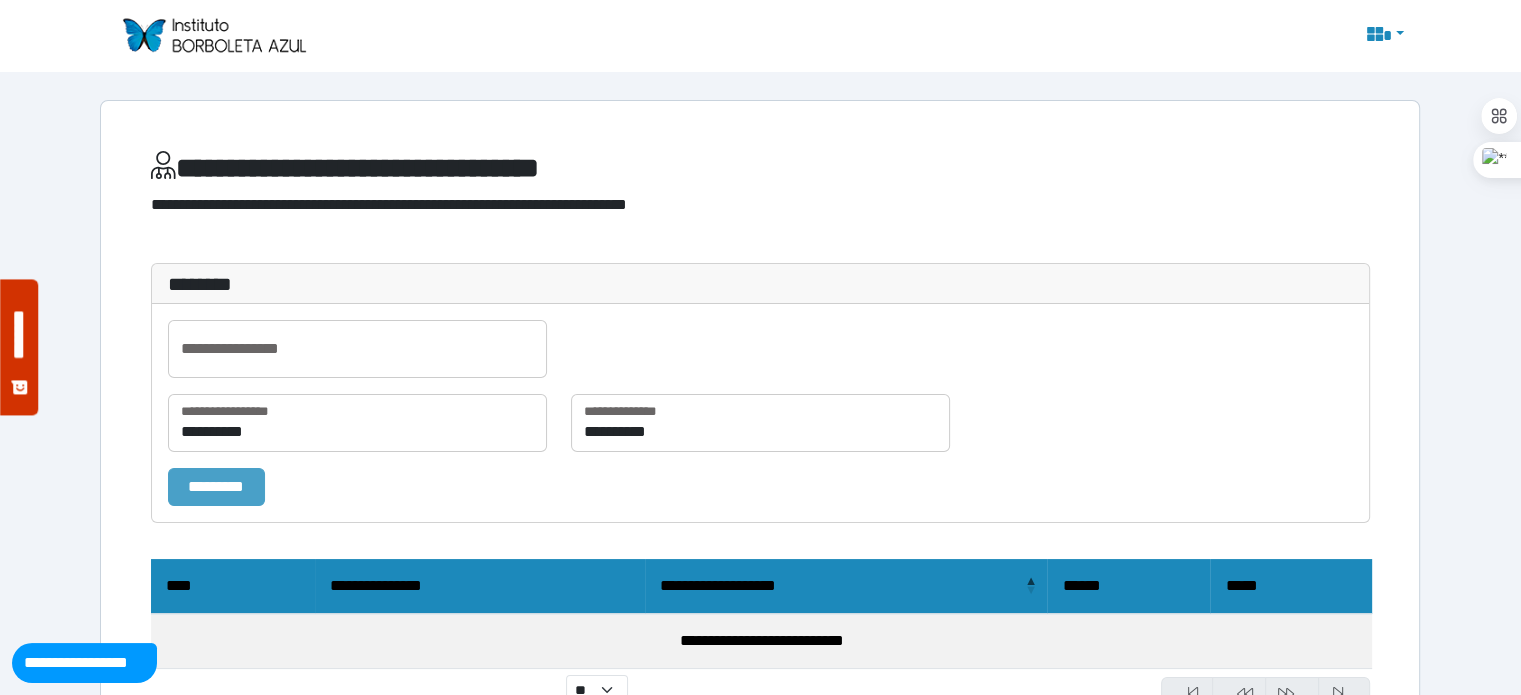 click on "*********" at bounding box center (216, 487) 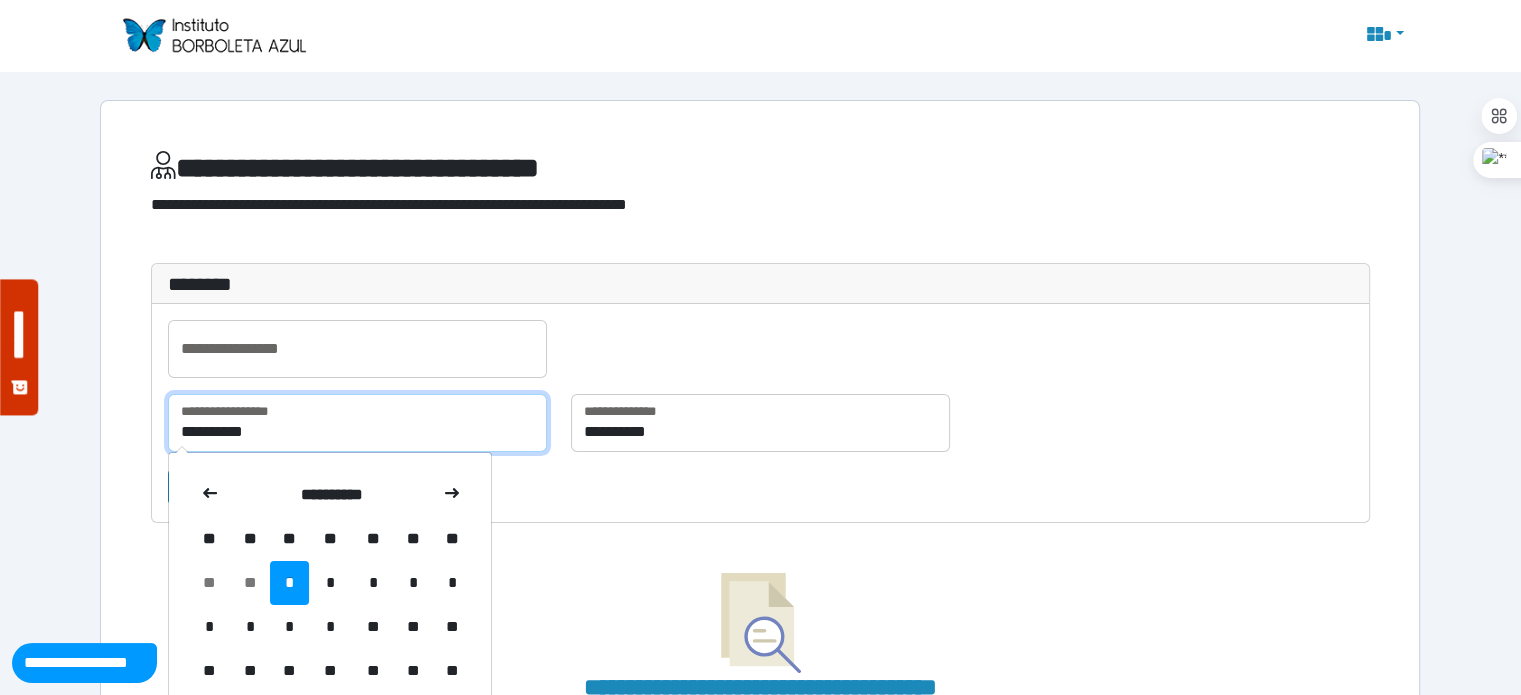 click on "**********" at bounding box center [357, 423] 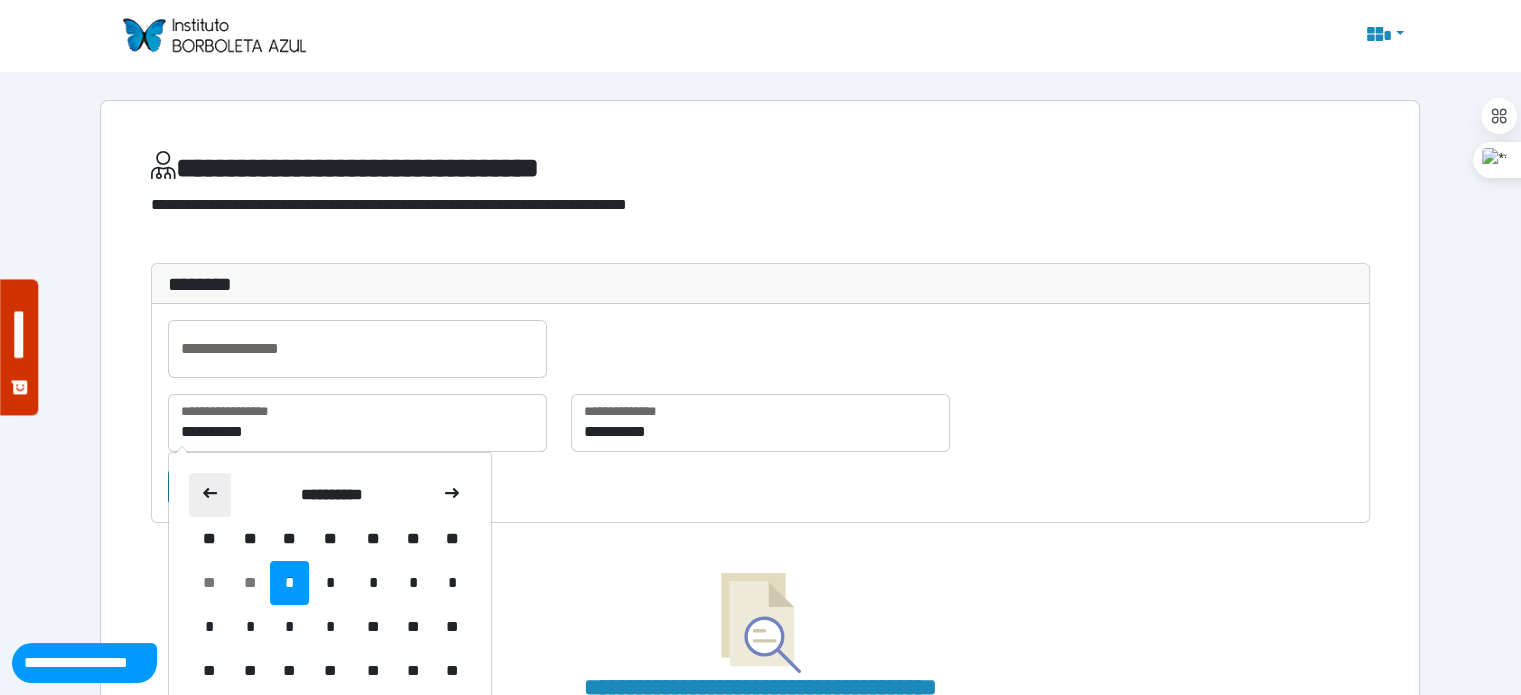 click at bounding box center (210, 493) 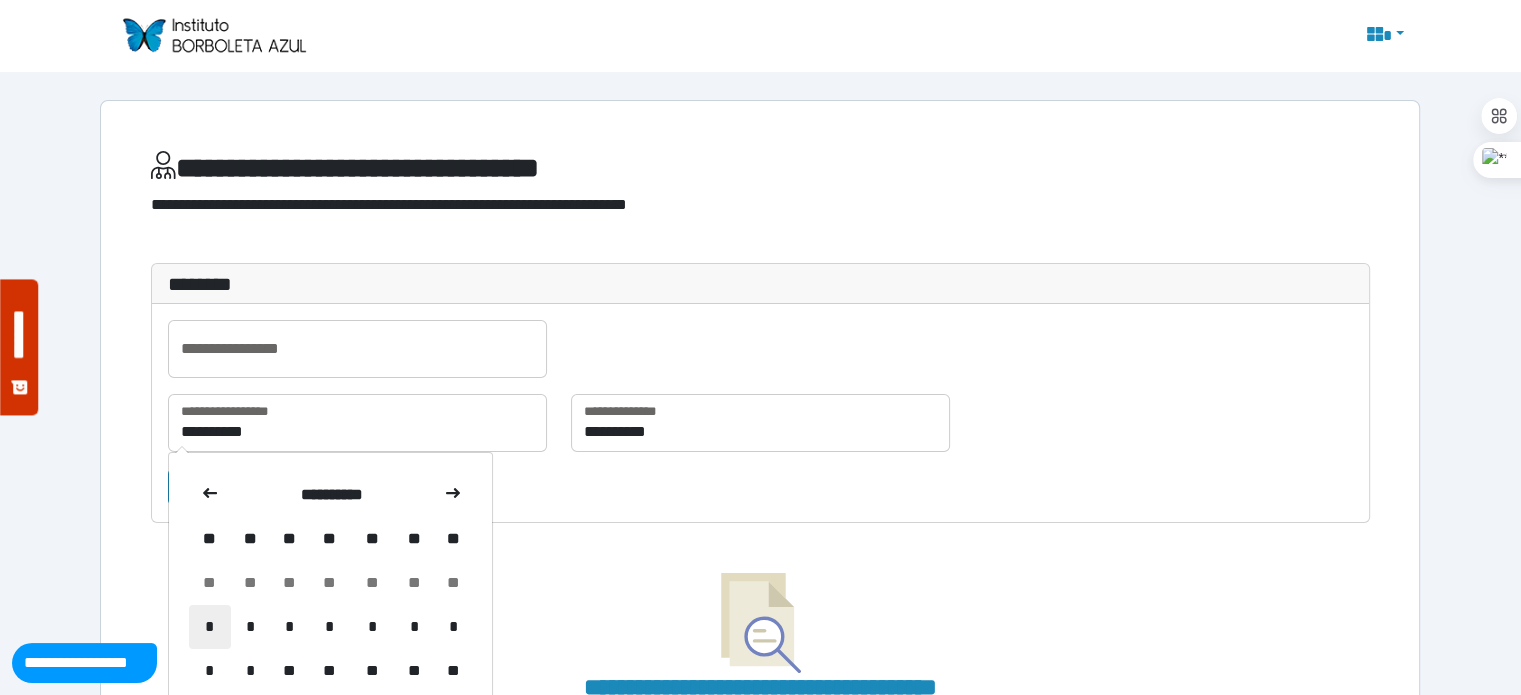 click on "*" at bounding box center (210, 583) 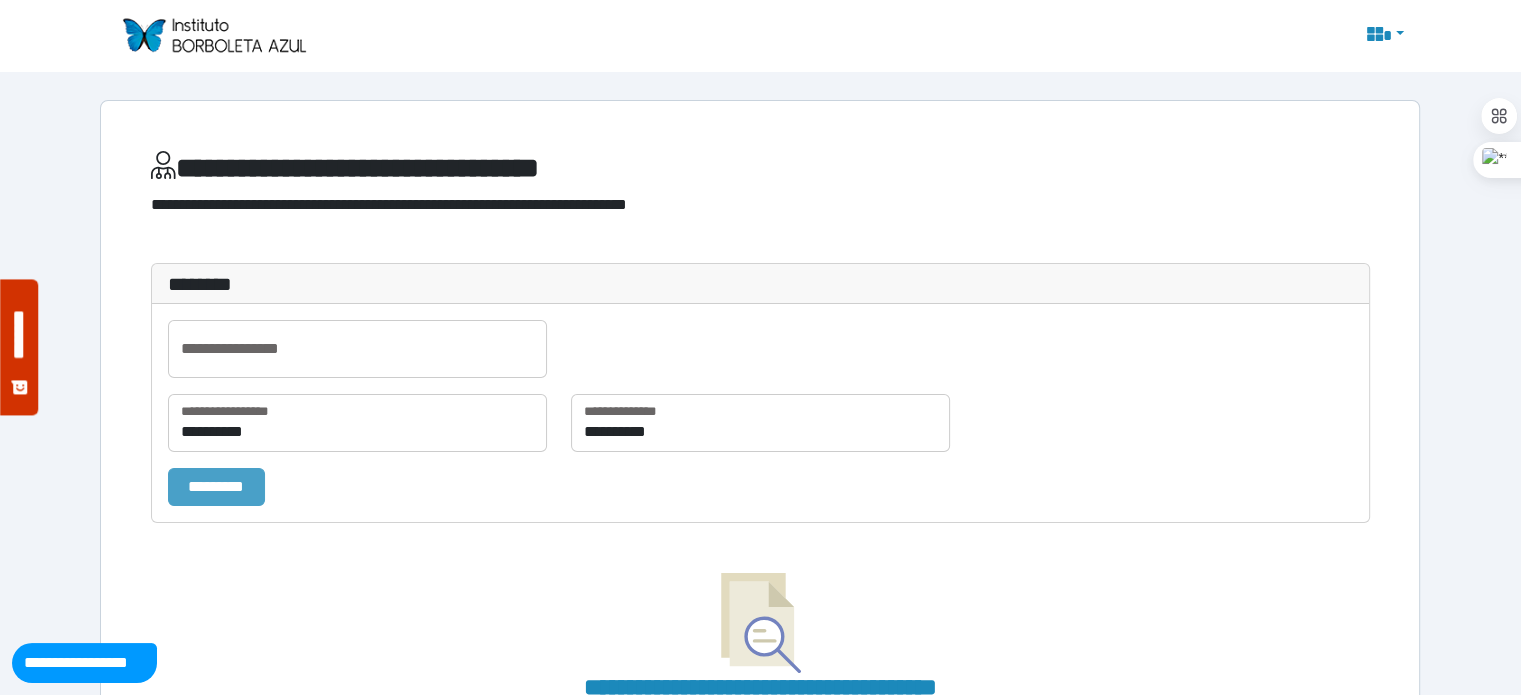 click on "*********" at bounding box center [216, 487] 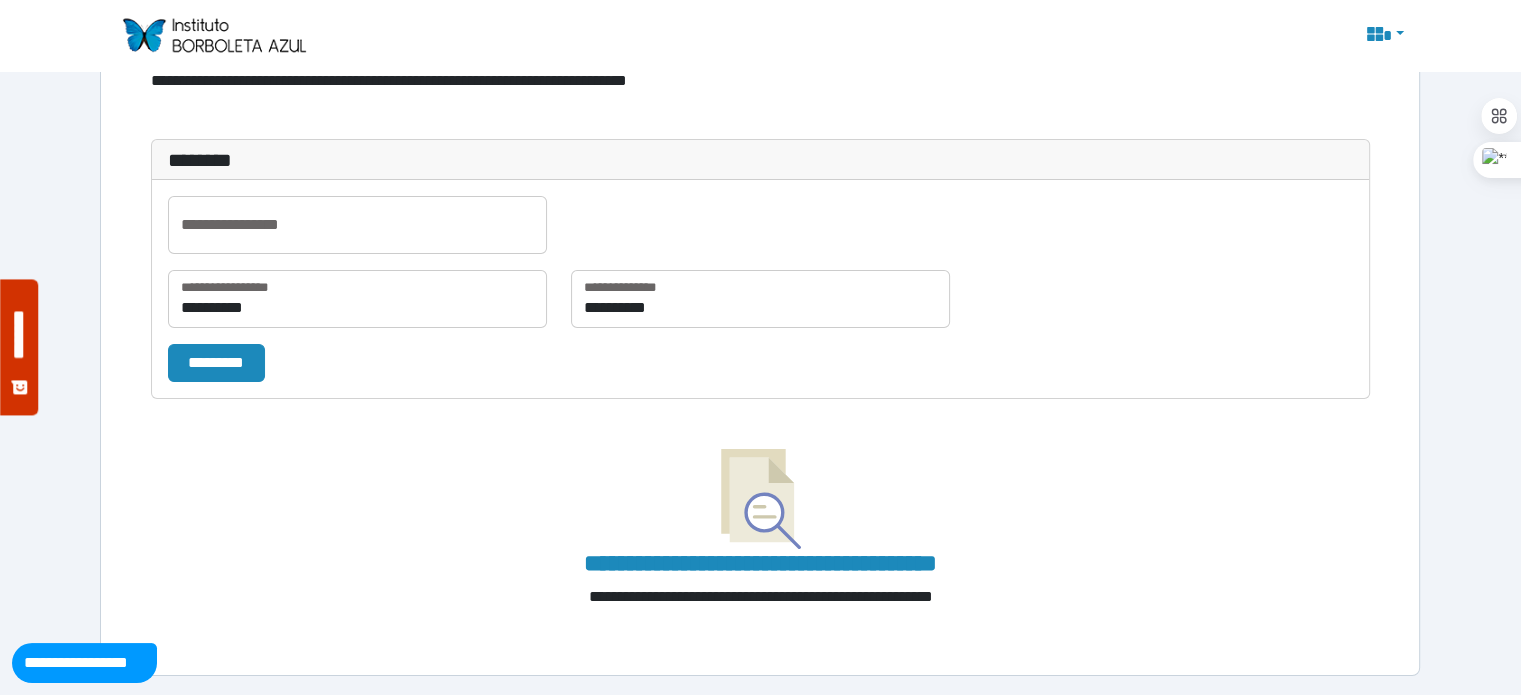 scroll, scrollTop: 0, scrollLeft: 0, axis: both 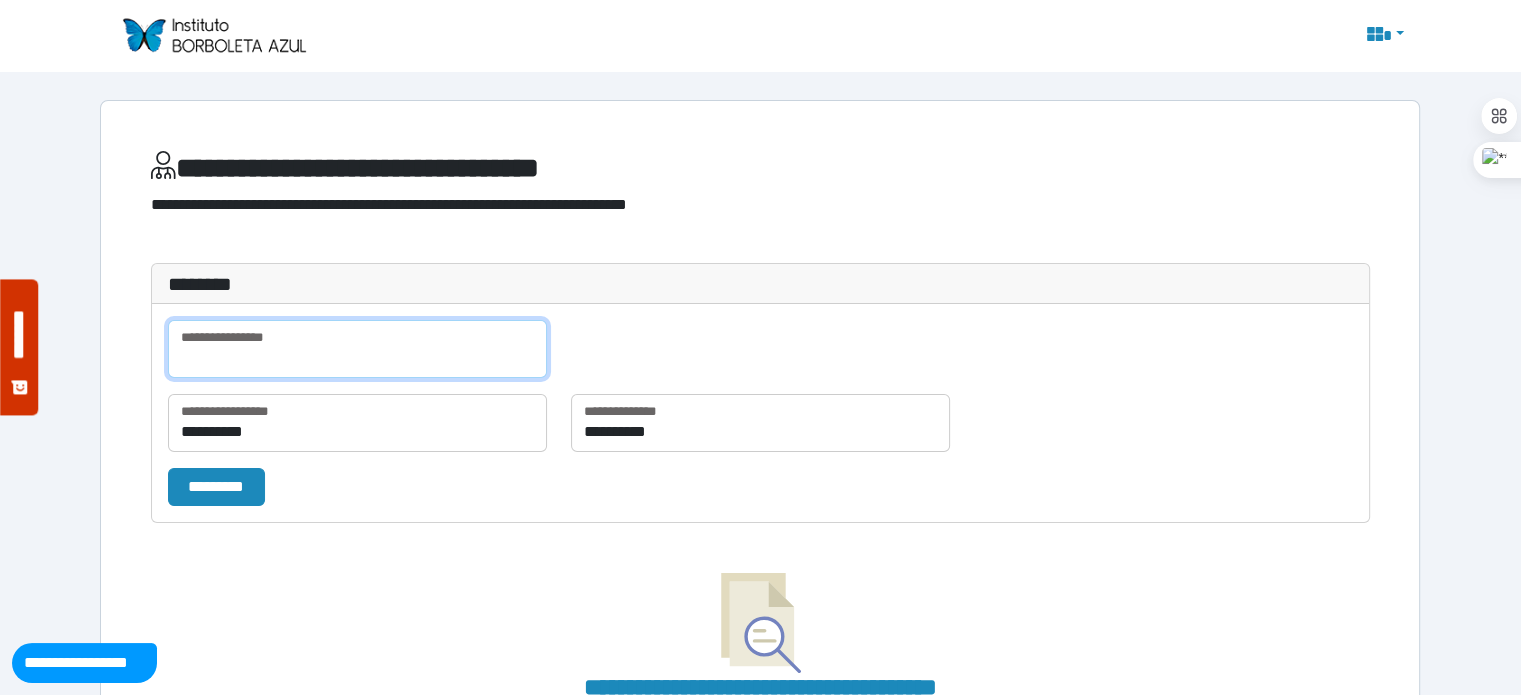 click at bounding box center (357, 349) 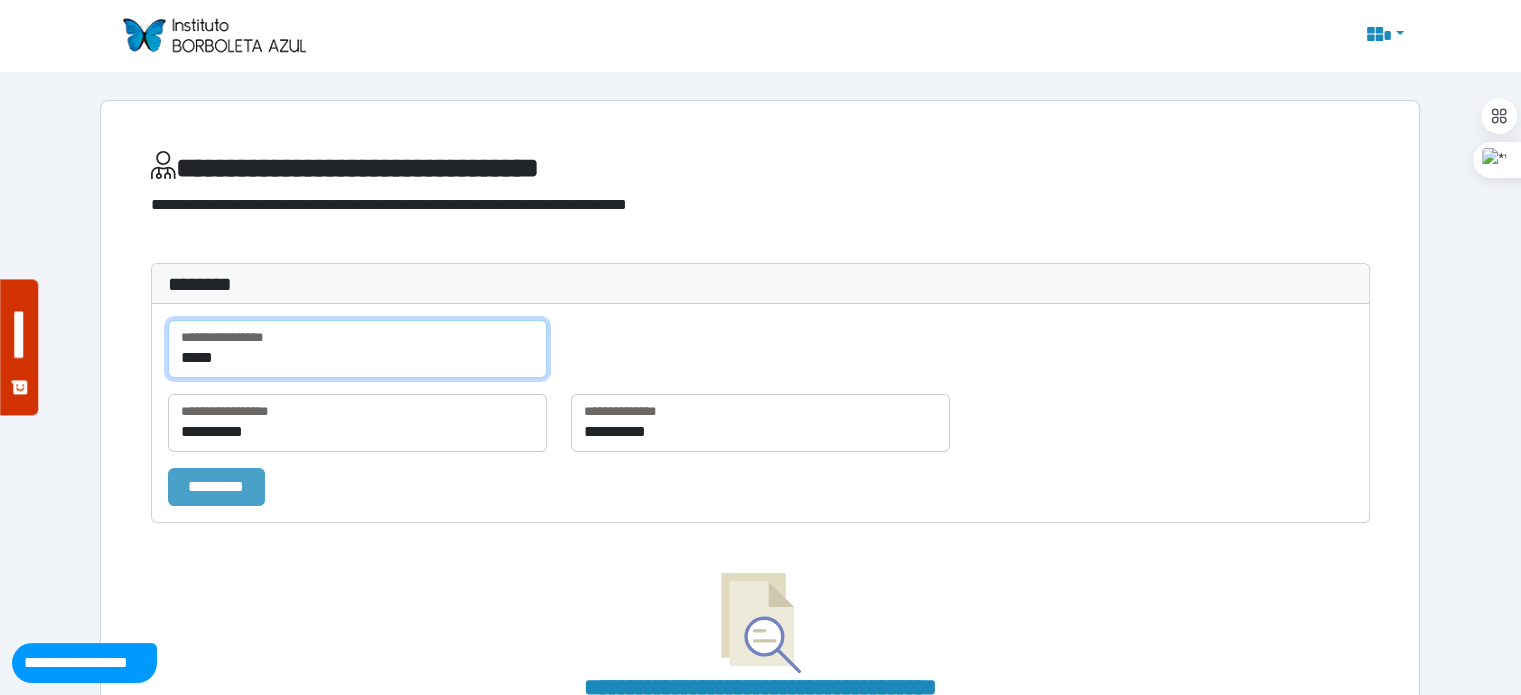 type on "*****" 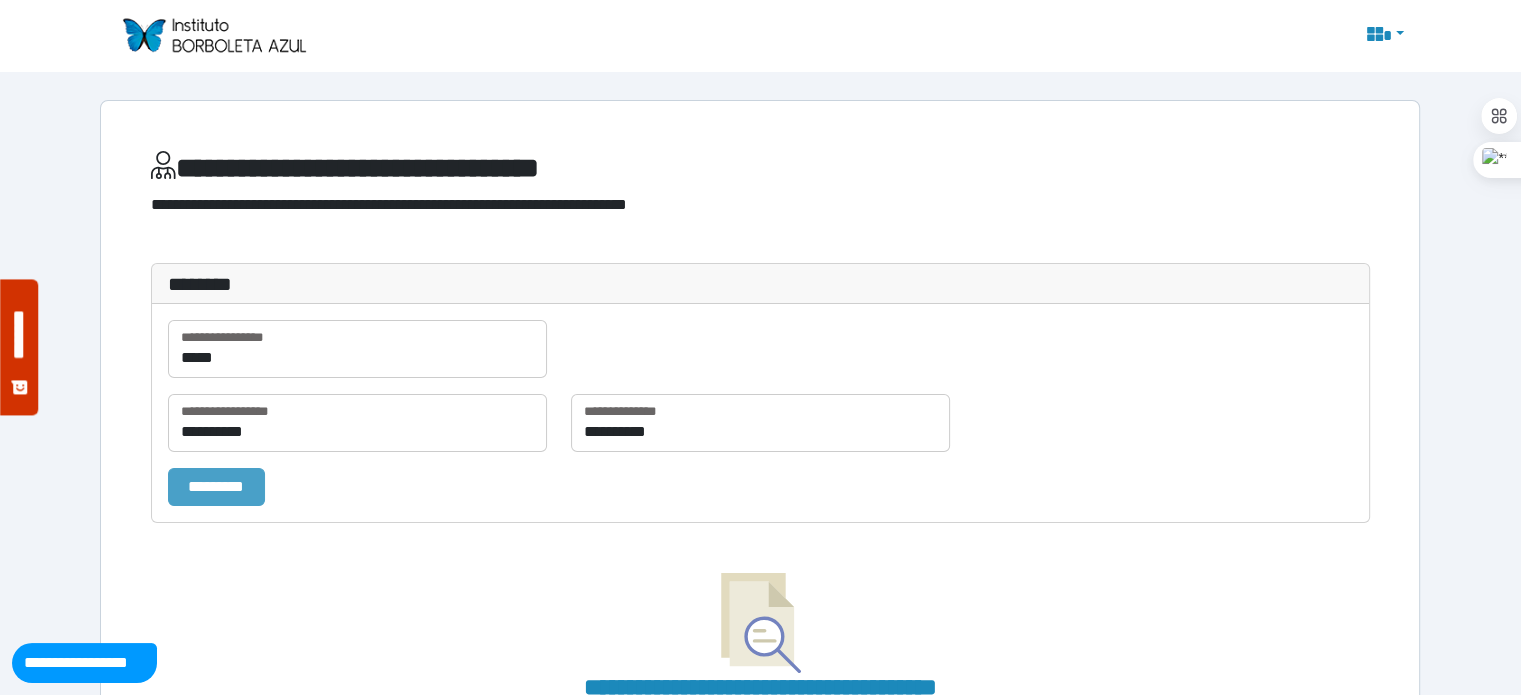 click on "*********" at bounding box center (216, 487) 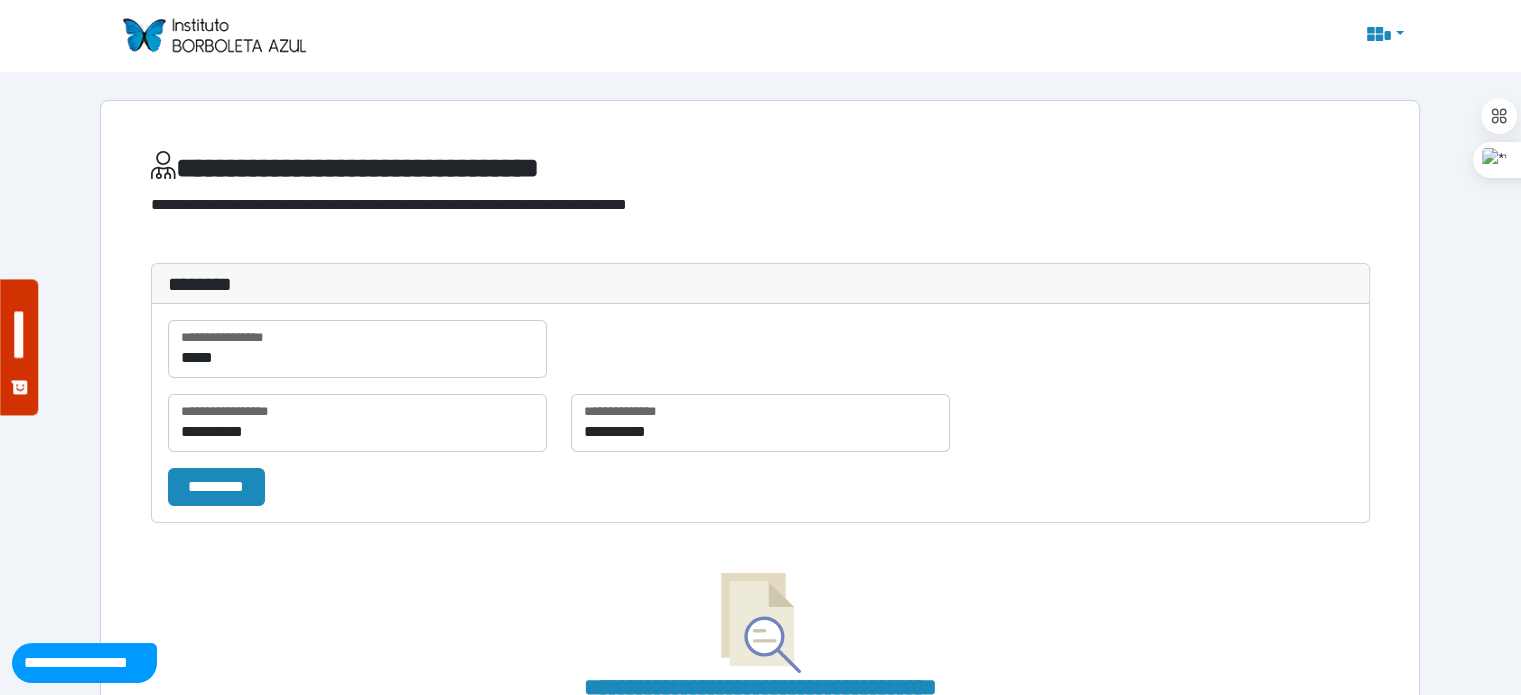 click at bounding box center (1384, 36) 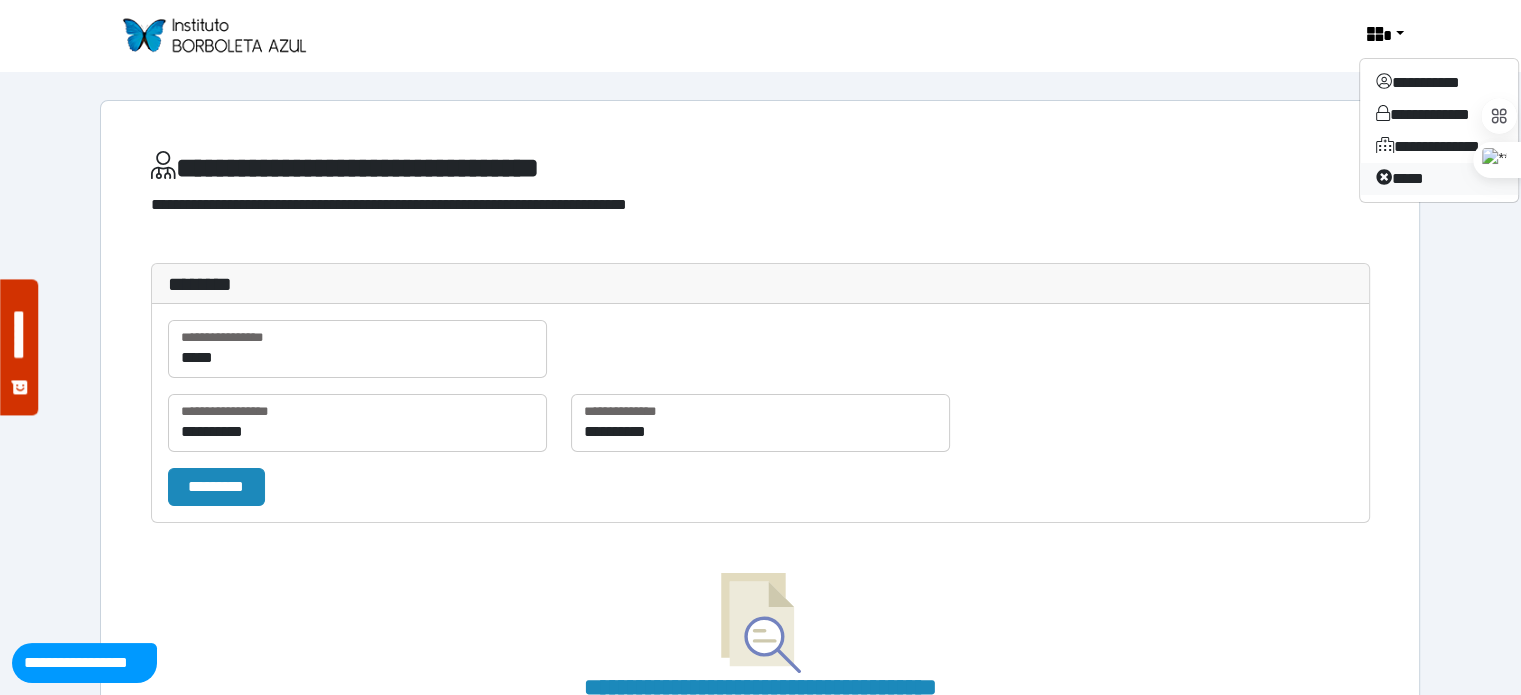 click on "****" at bounding box center [1439, 179] 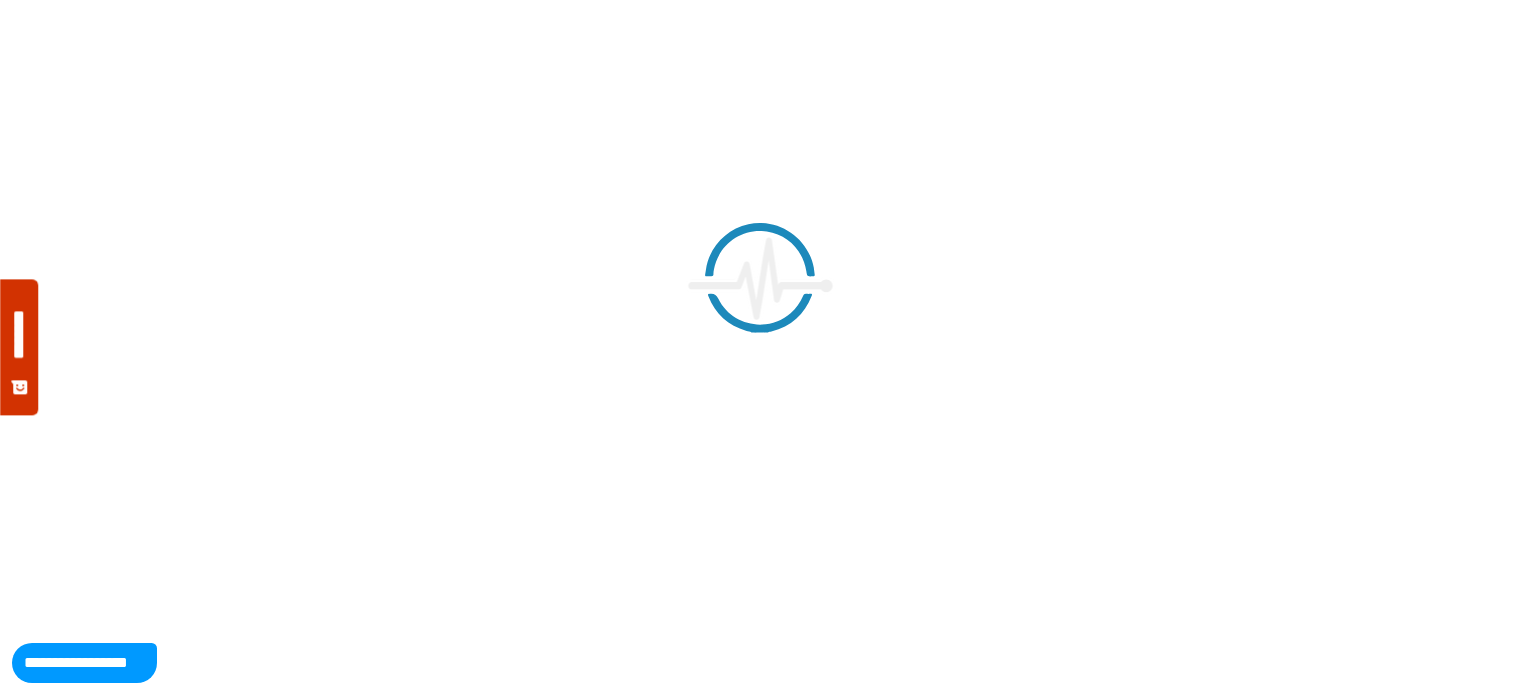 scroll, scrollTop: 0, scrollLeft: 0, axis: both 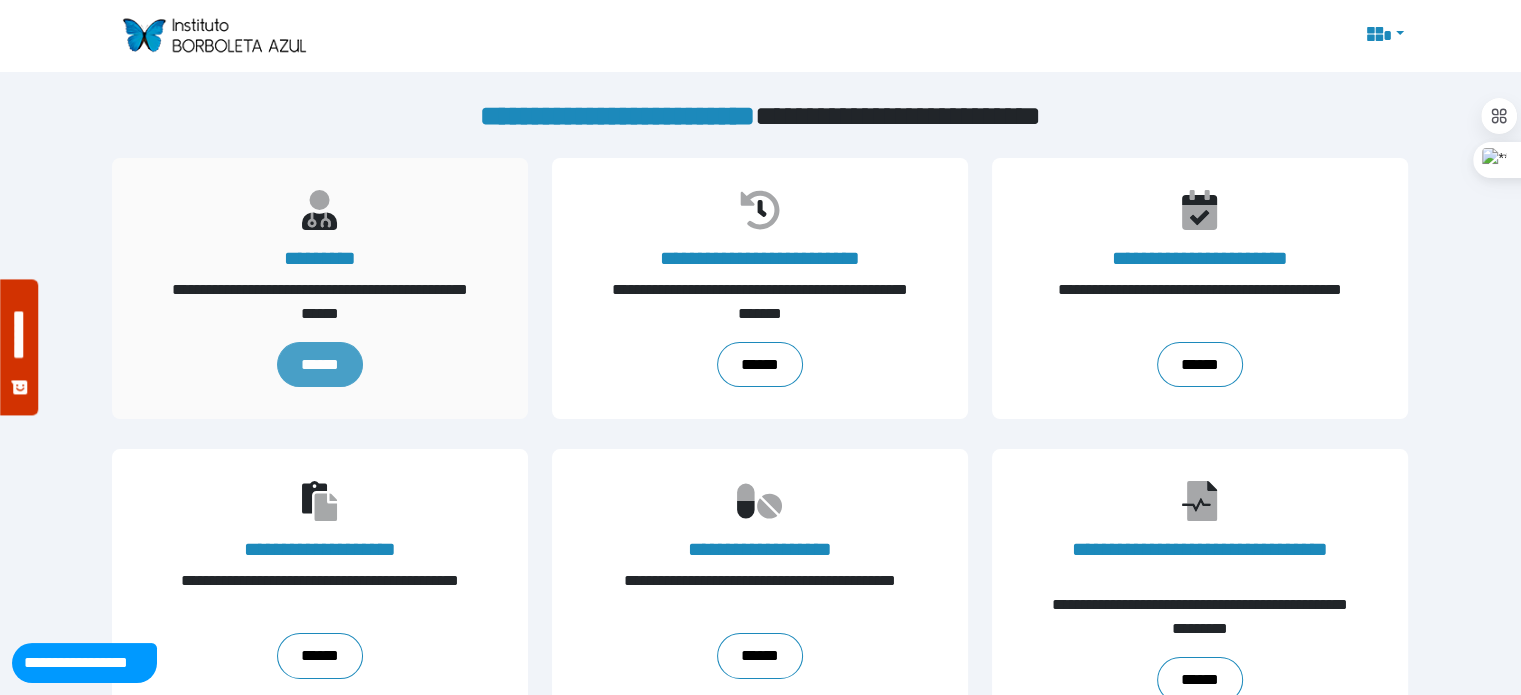click on "******" at bounding box center (320, 365) 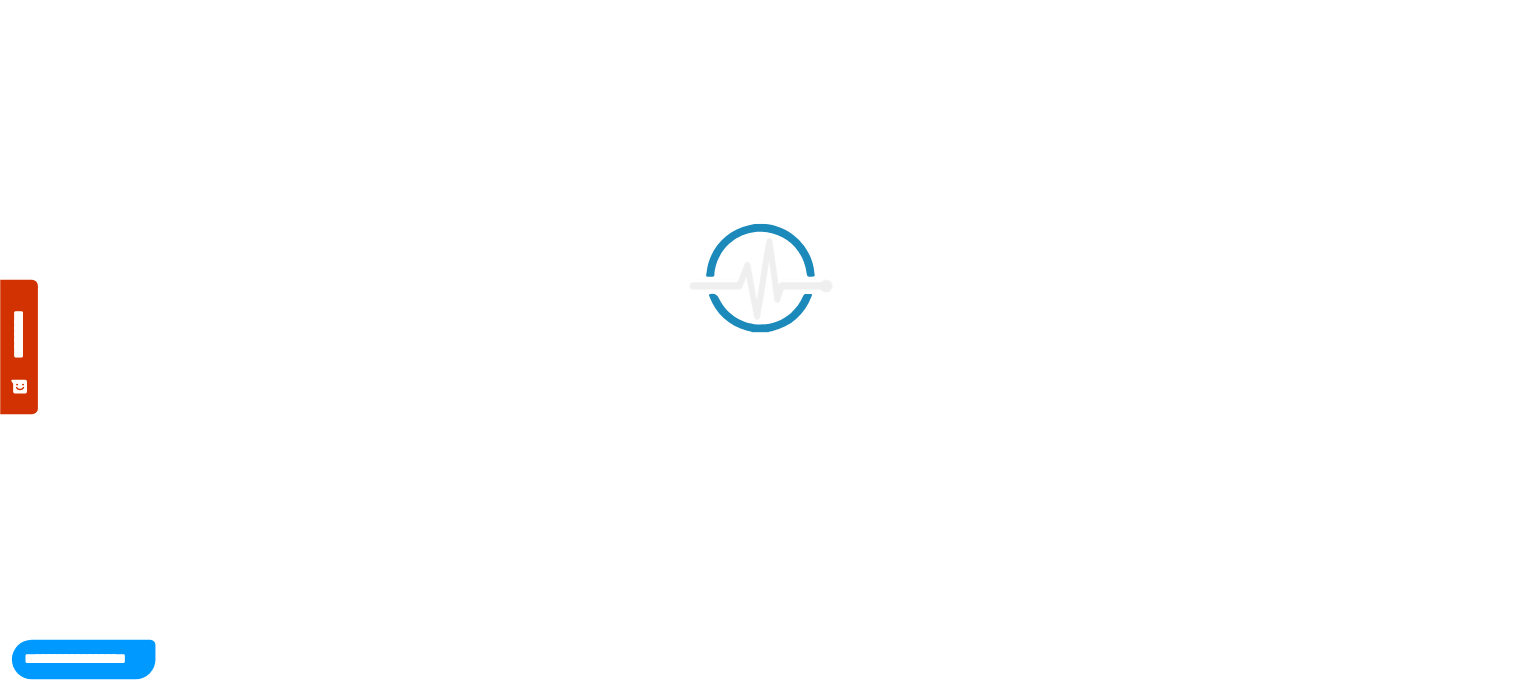 scroll, scrollTop: 0, scrollLeft: 0, axis: both 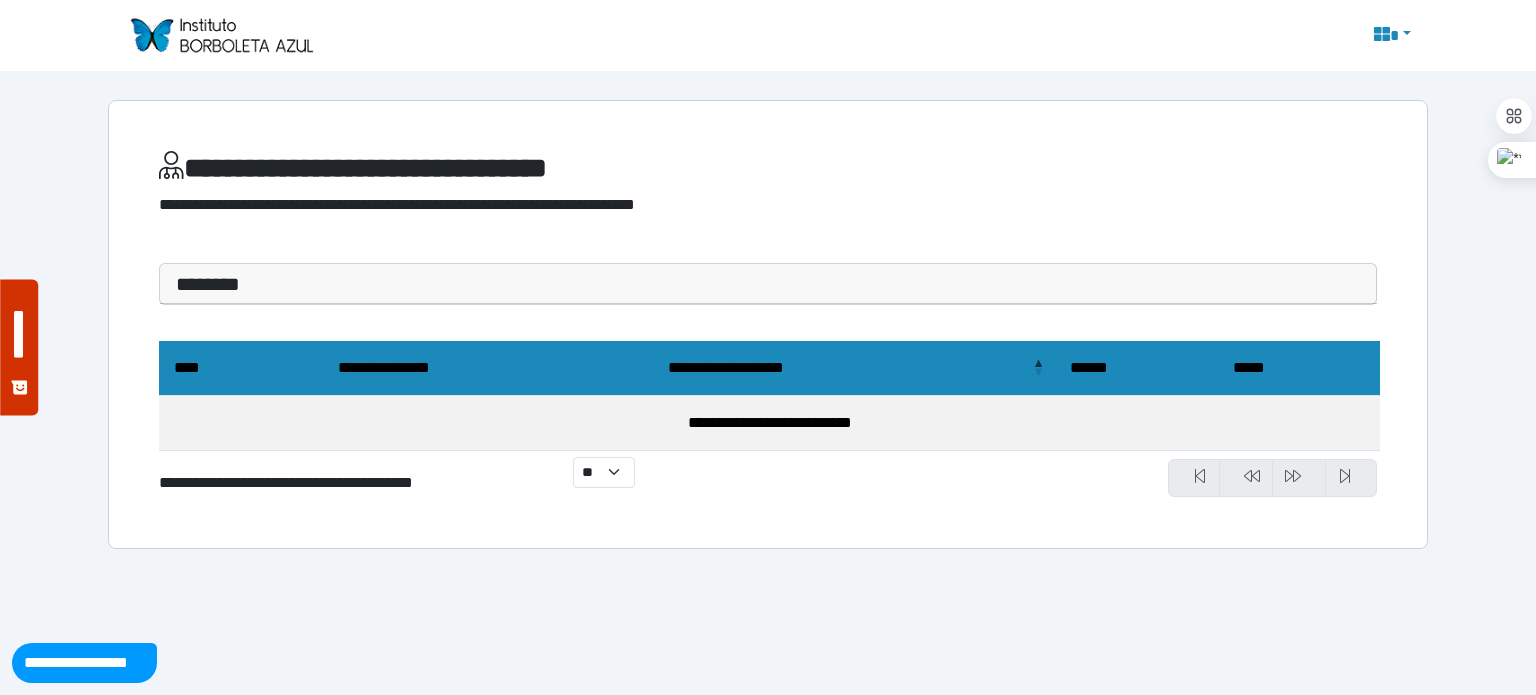 click on "********" at bounding box center (768, 284) 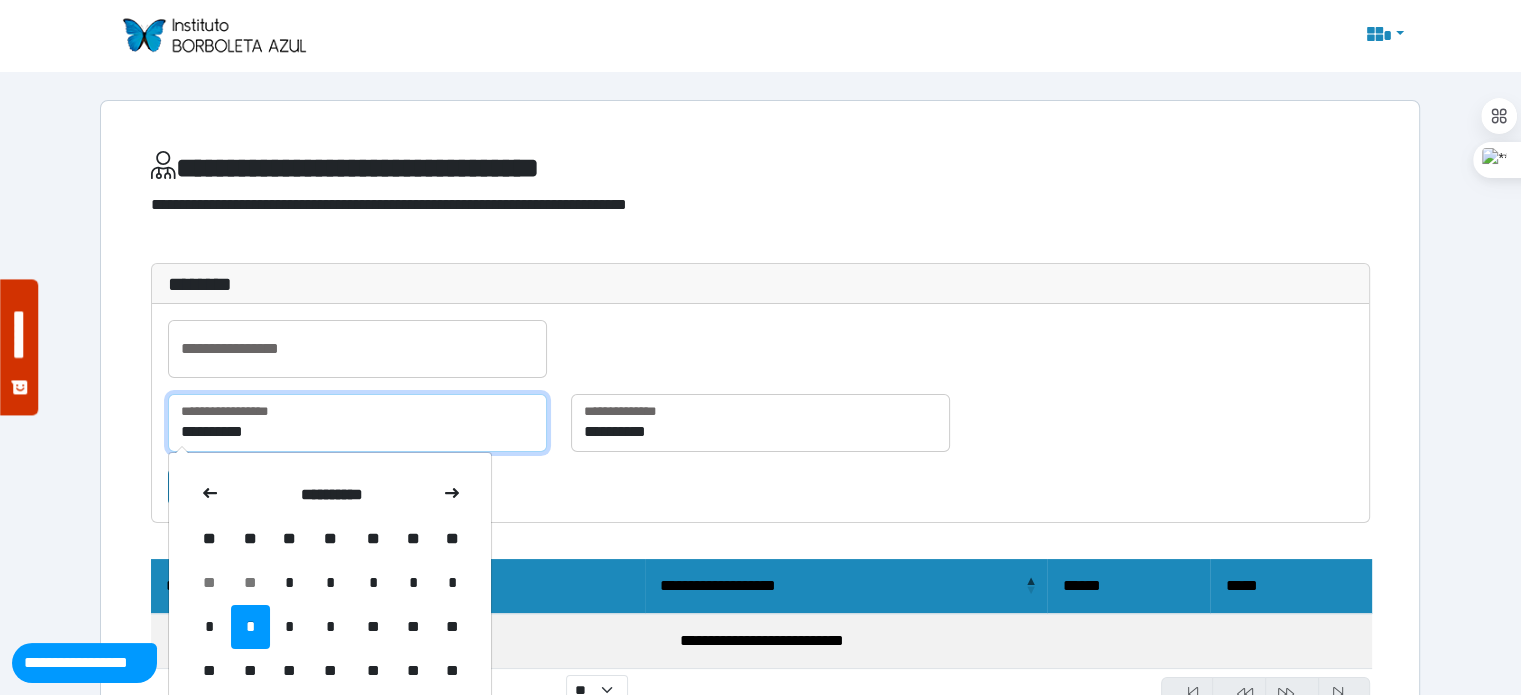 click on "**********" at bounding box center [357, 423] 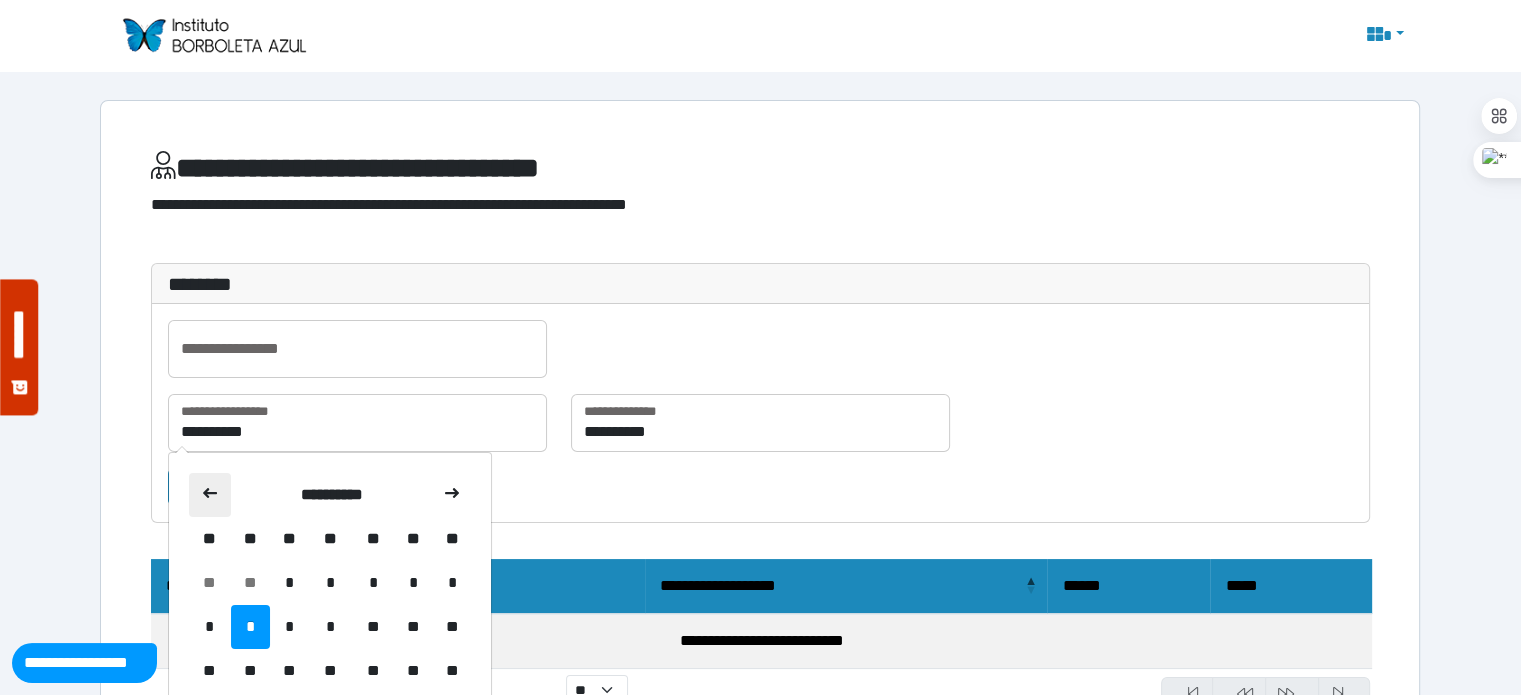 click at bounding box center [210, 493] 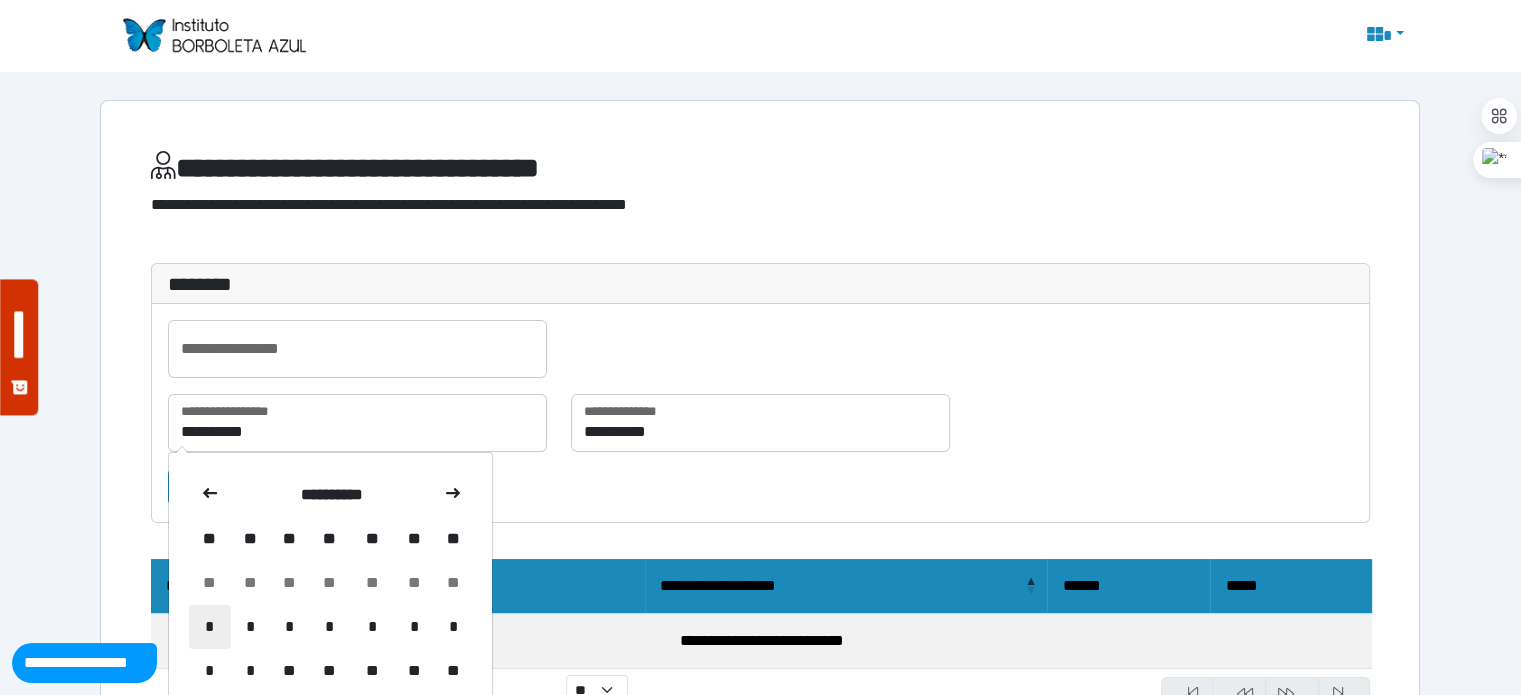 click on "*" at bounding box center (210, 583) 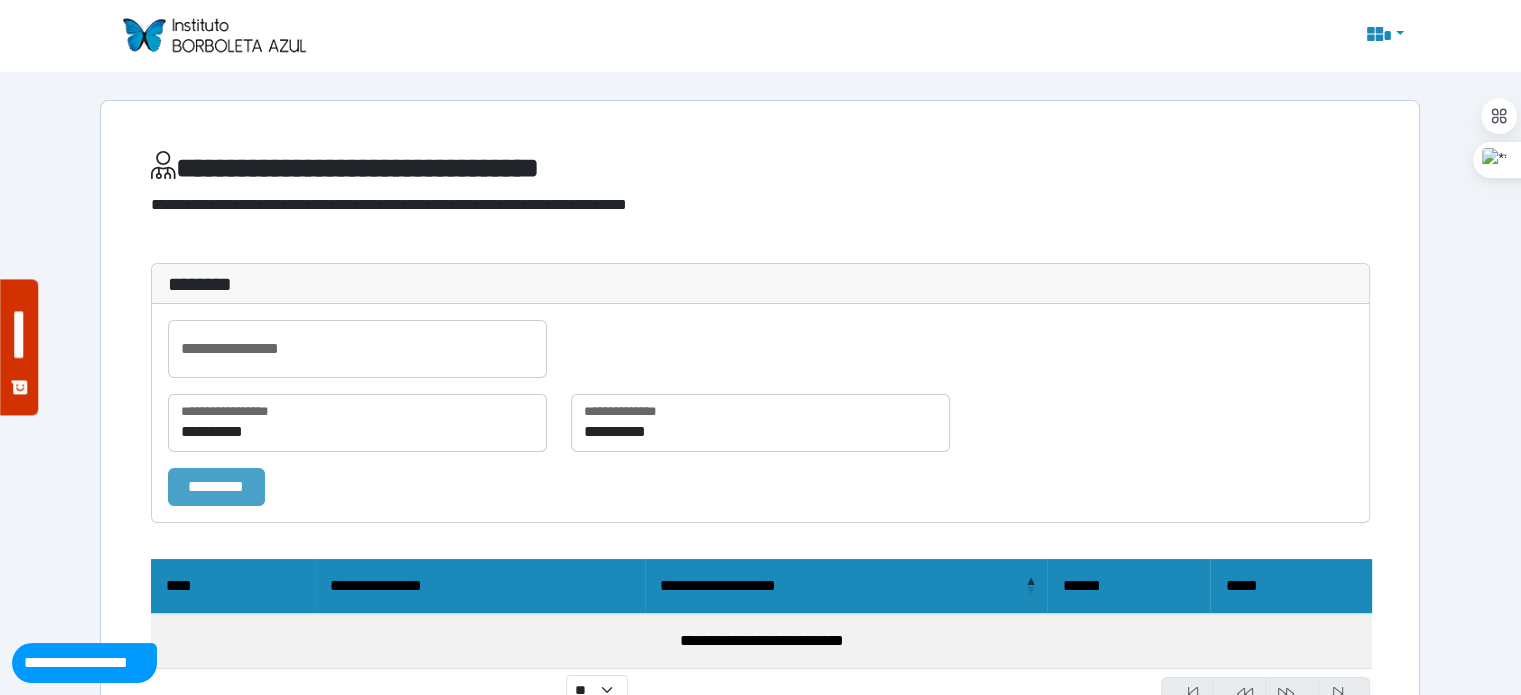 click on "*********" at bounding box center (216, 487) 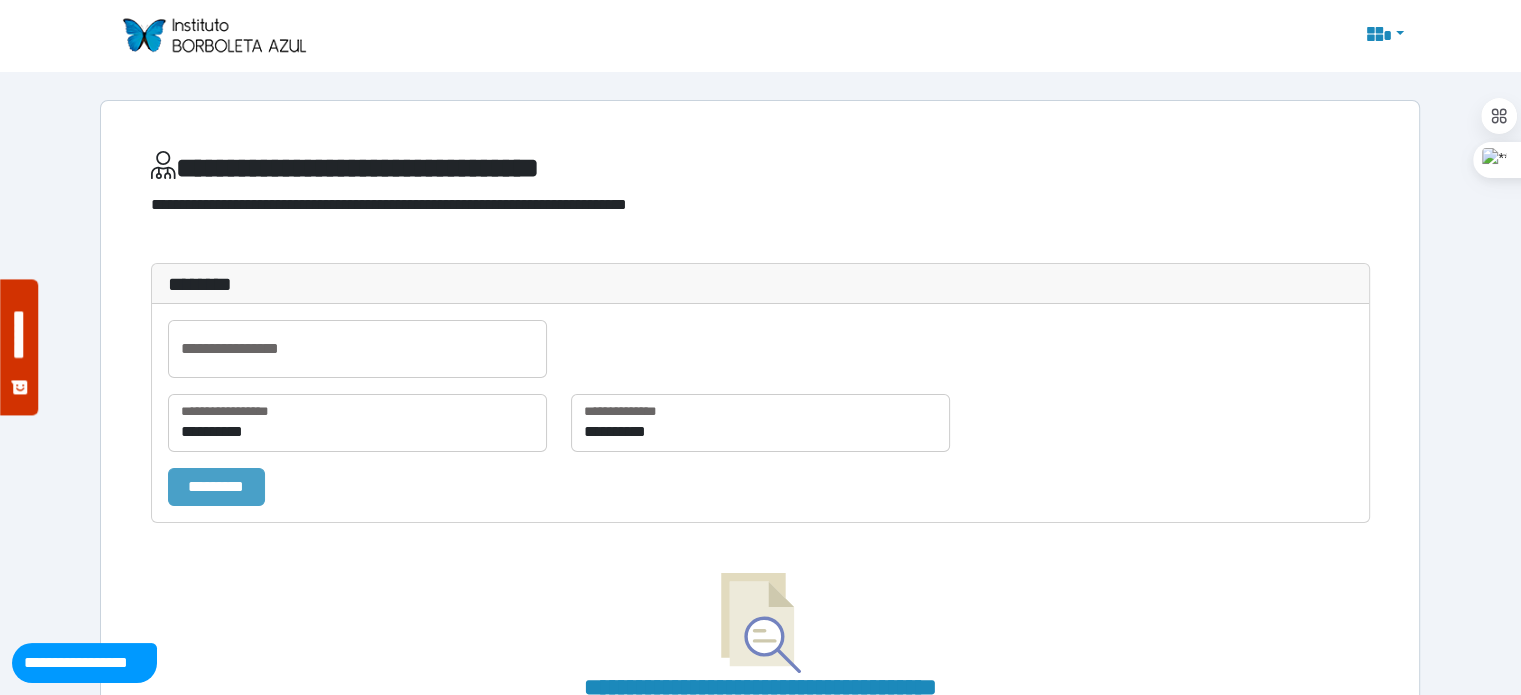 click on "*********" at bounding box center [216, 487] 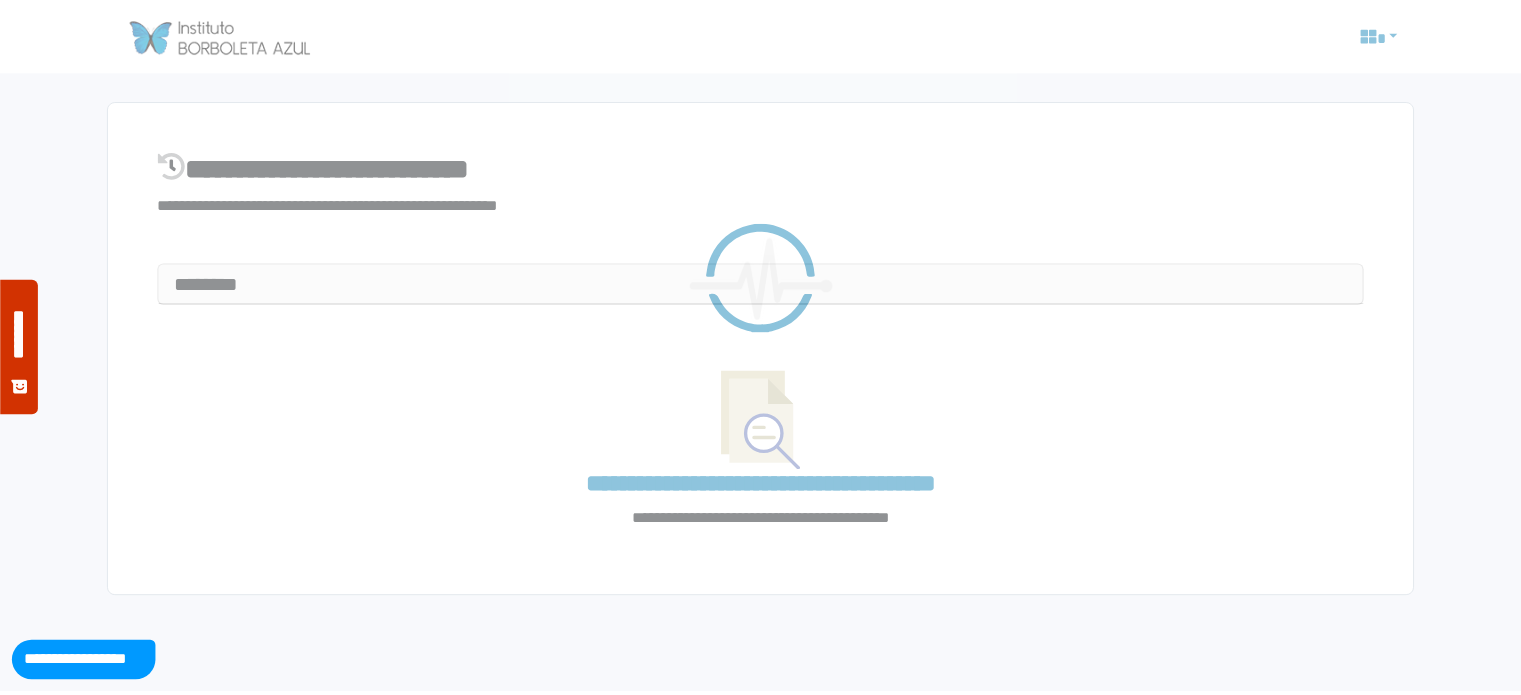 scroll, scrollTop: 0, scrollLeft: 0, axis: both 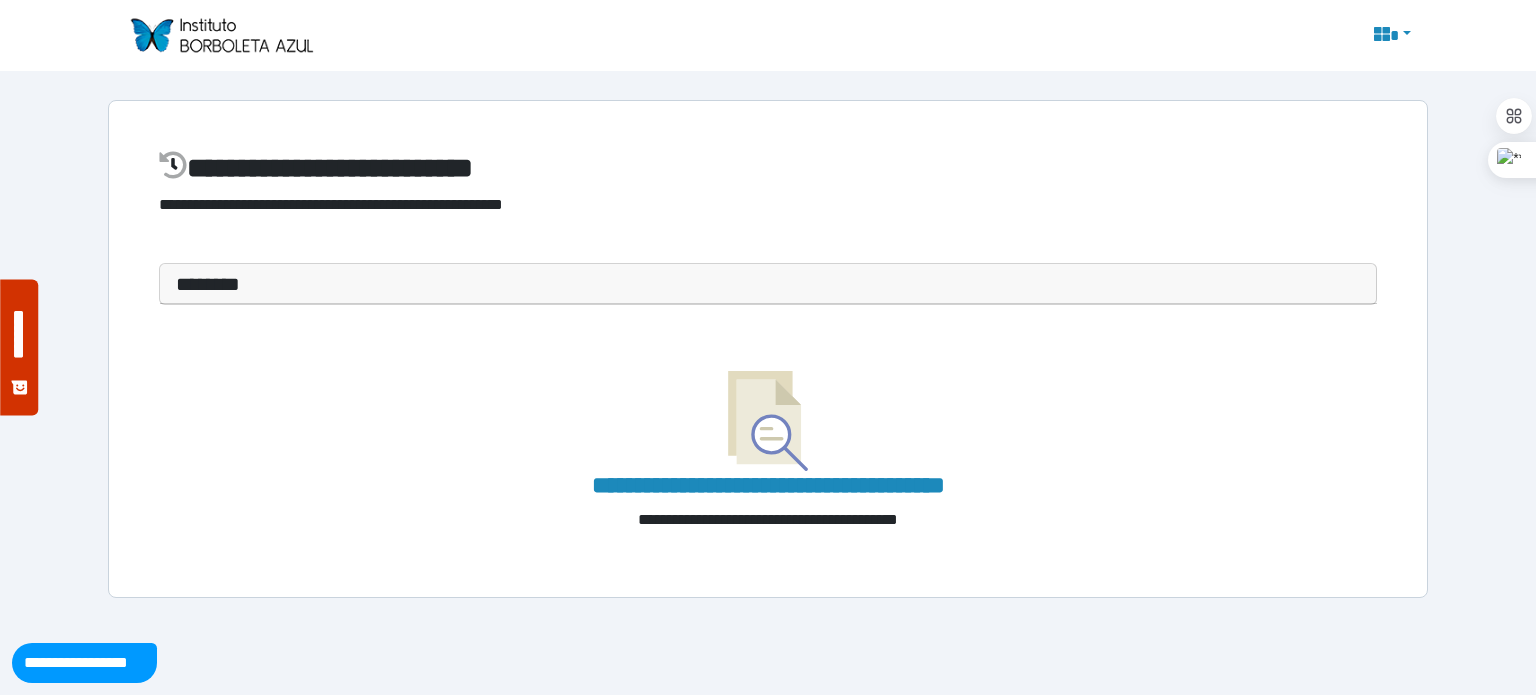 click on "********" at bounding box center (768, 284) 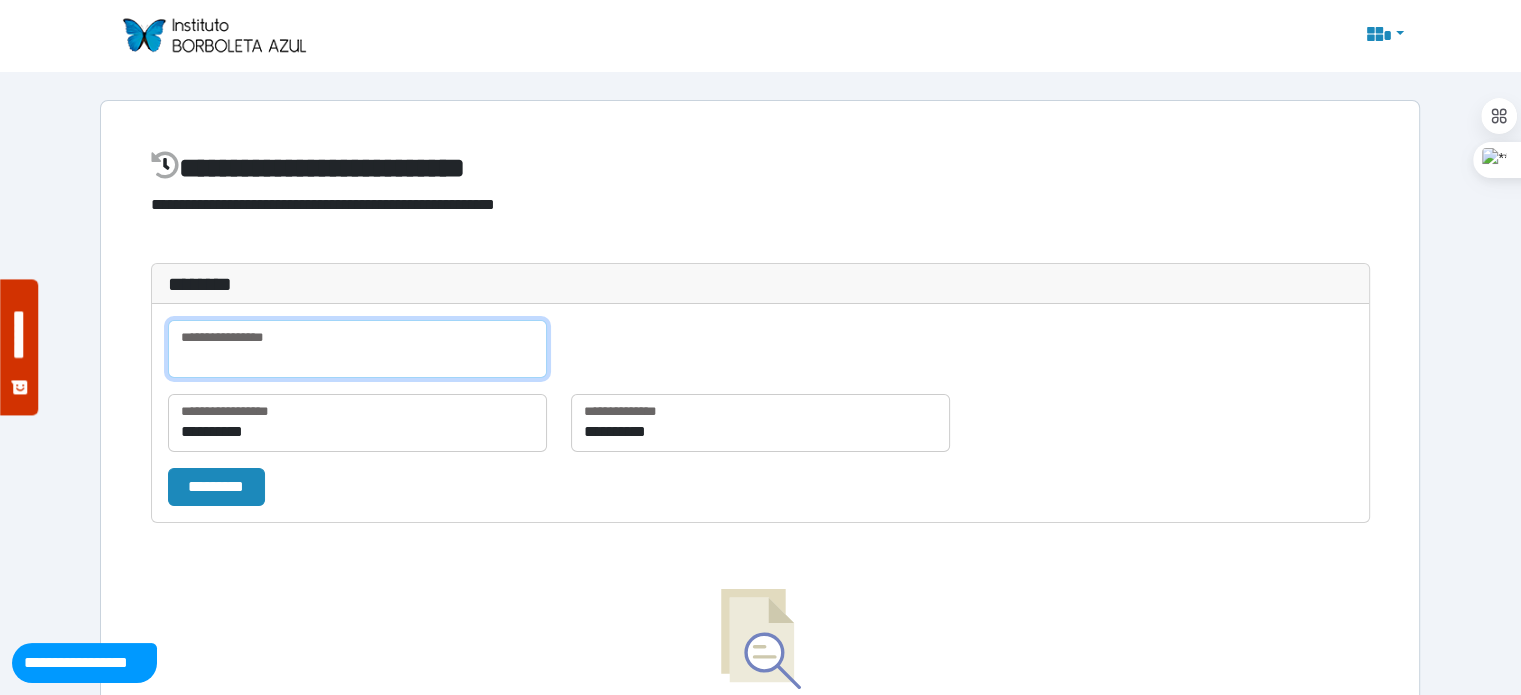 click at bounding box center (357, 349) 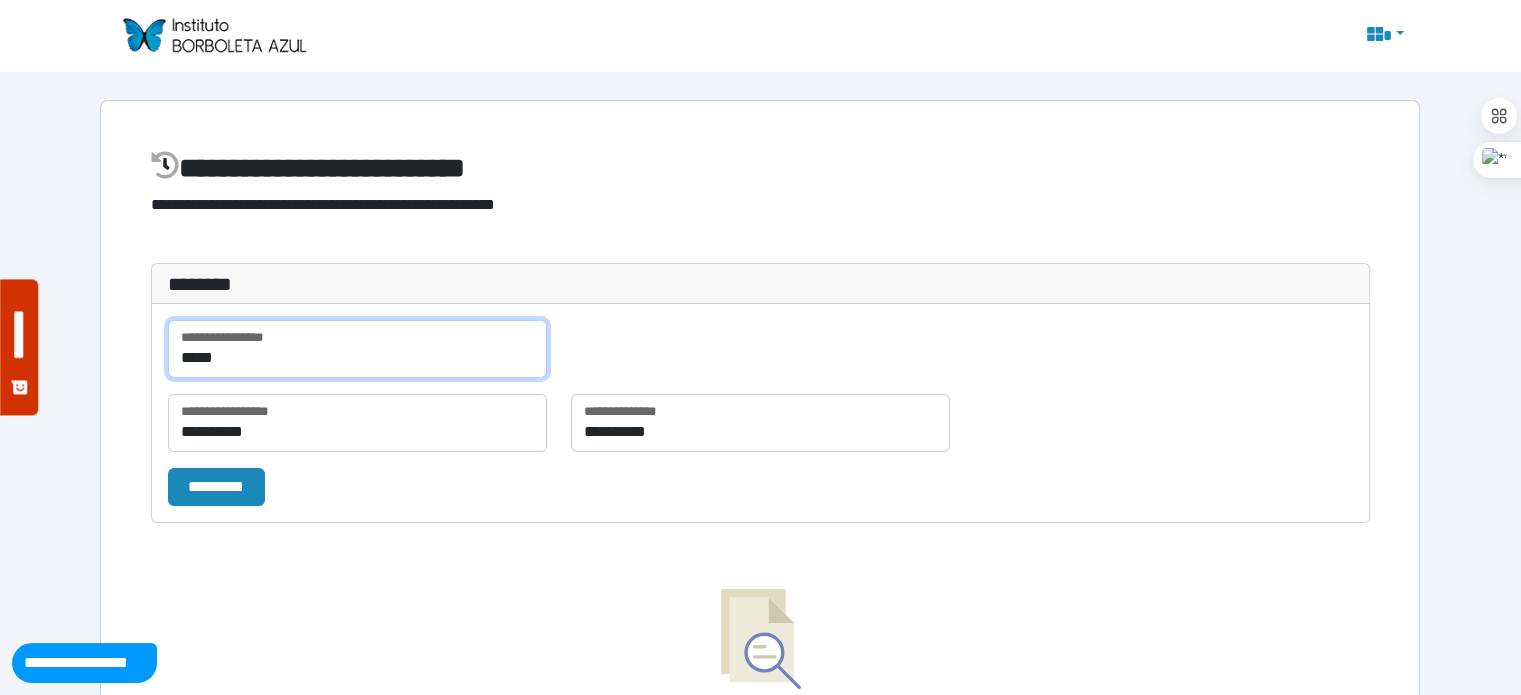 type on "*****" 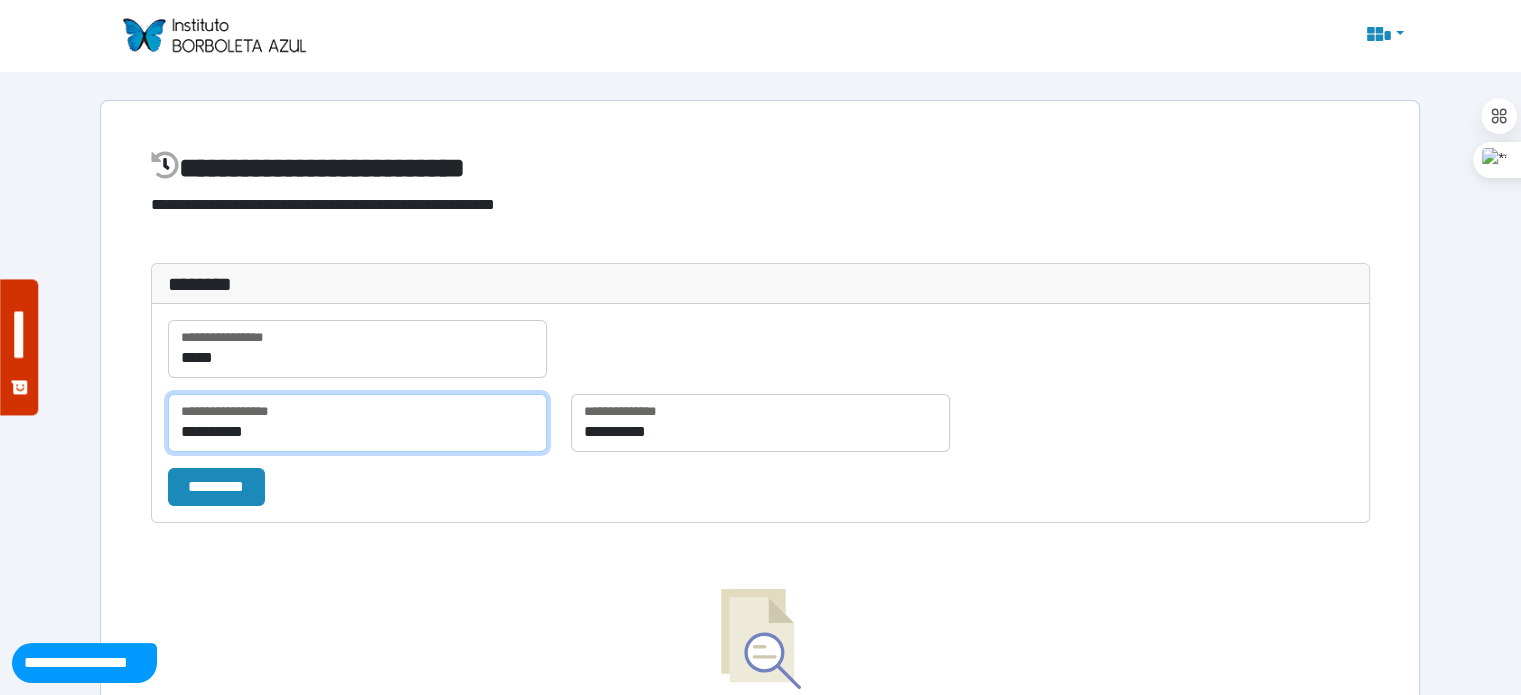 click on "**********" at bounding box center (357, 423) 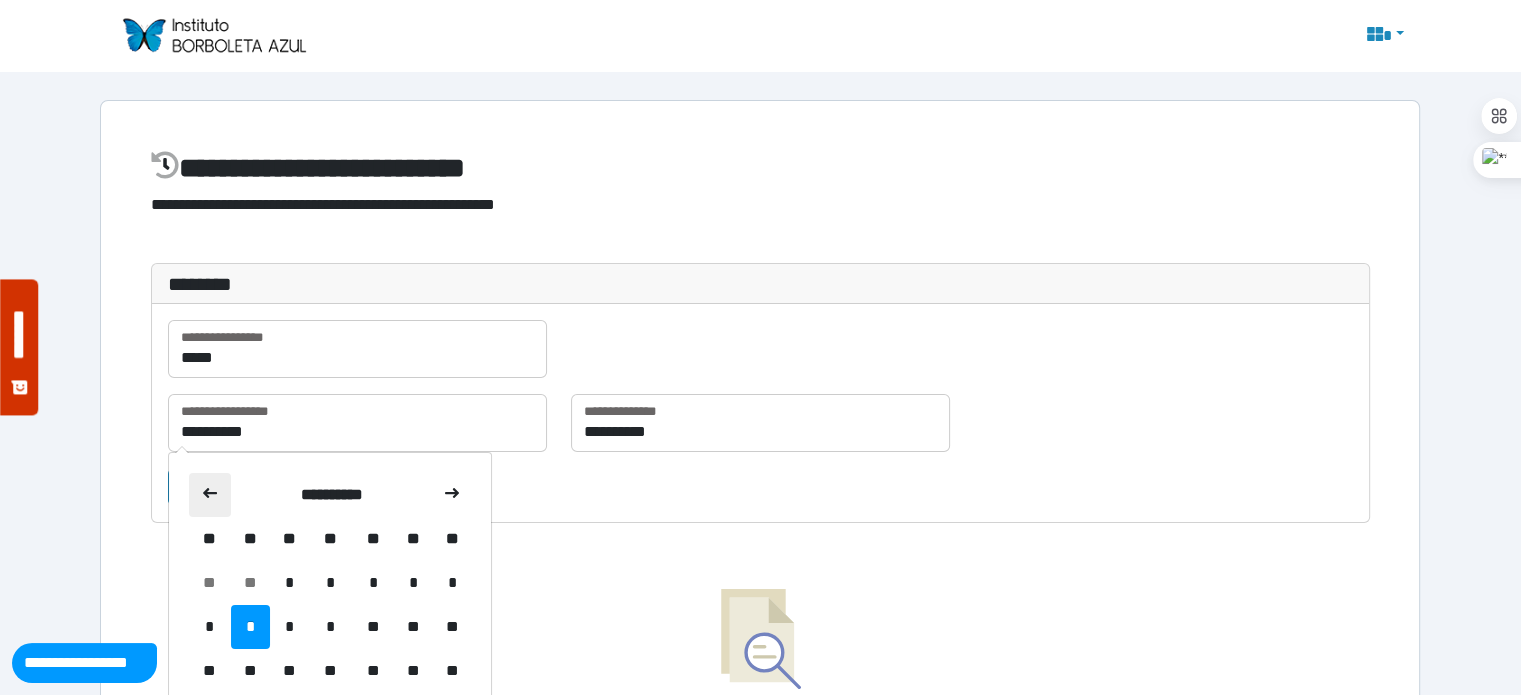 click at bounding box center (210, 493) 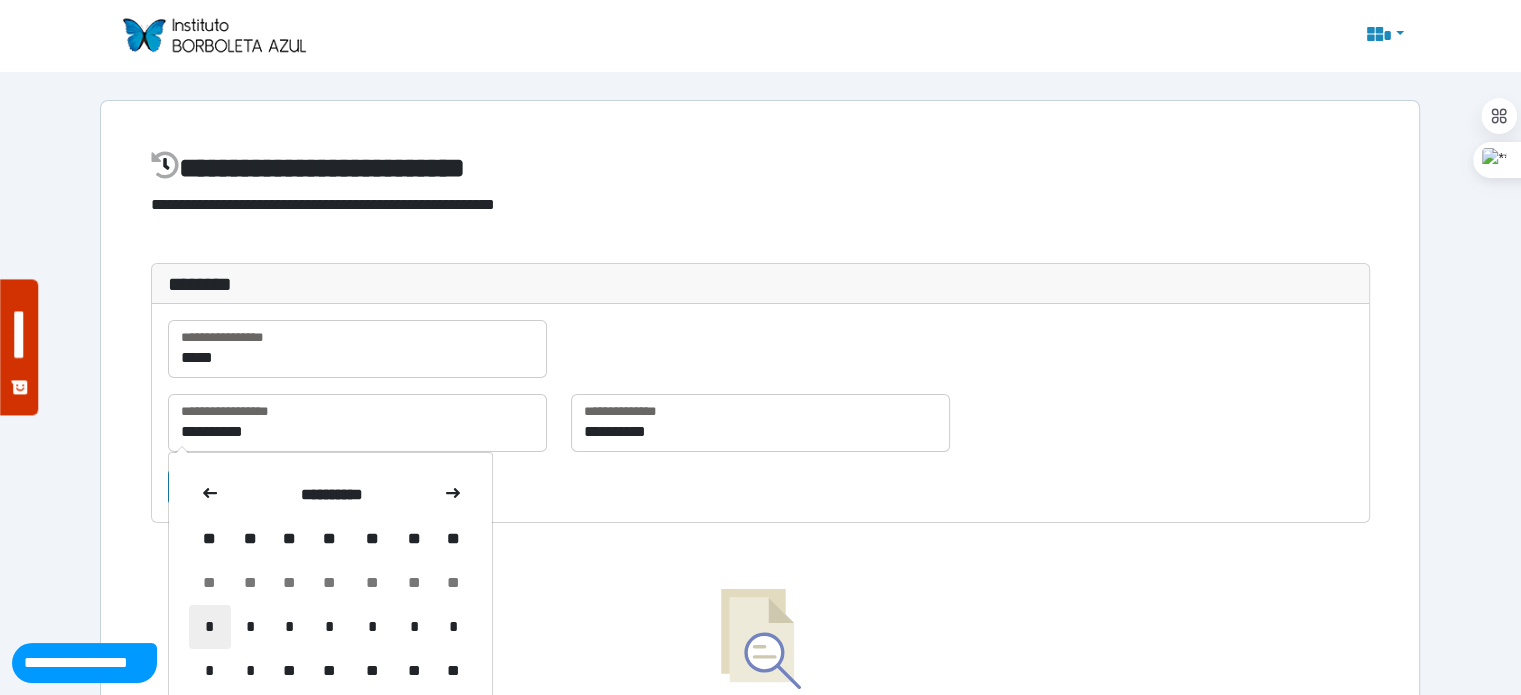 click on "*" at bounding box center [210, 583] 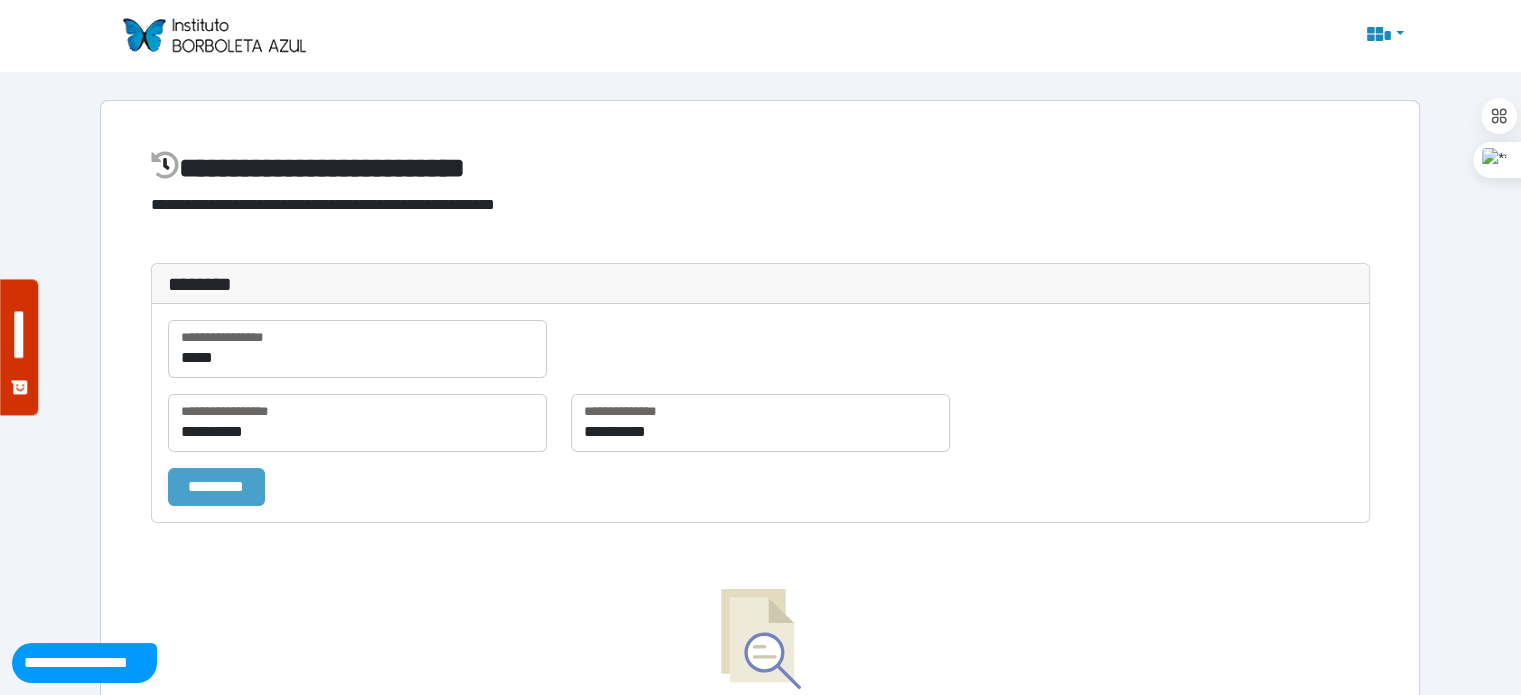 click on "*********" at bounding box center (216, 487) 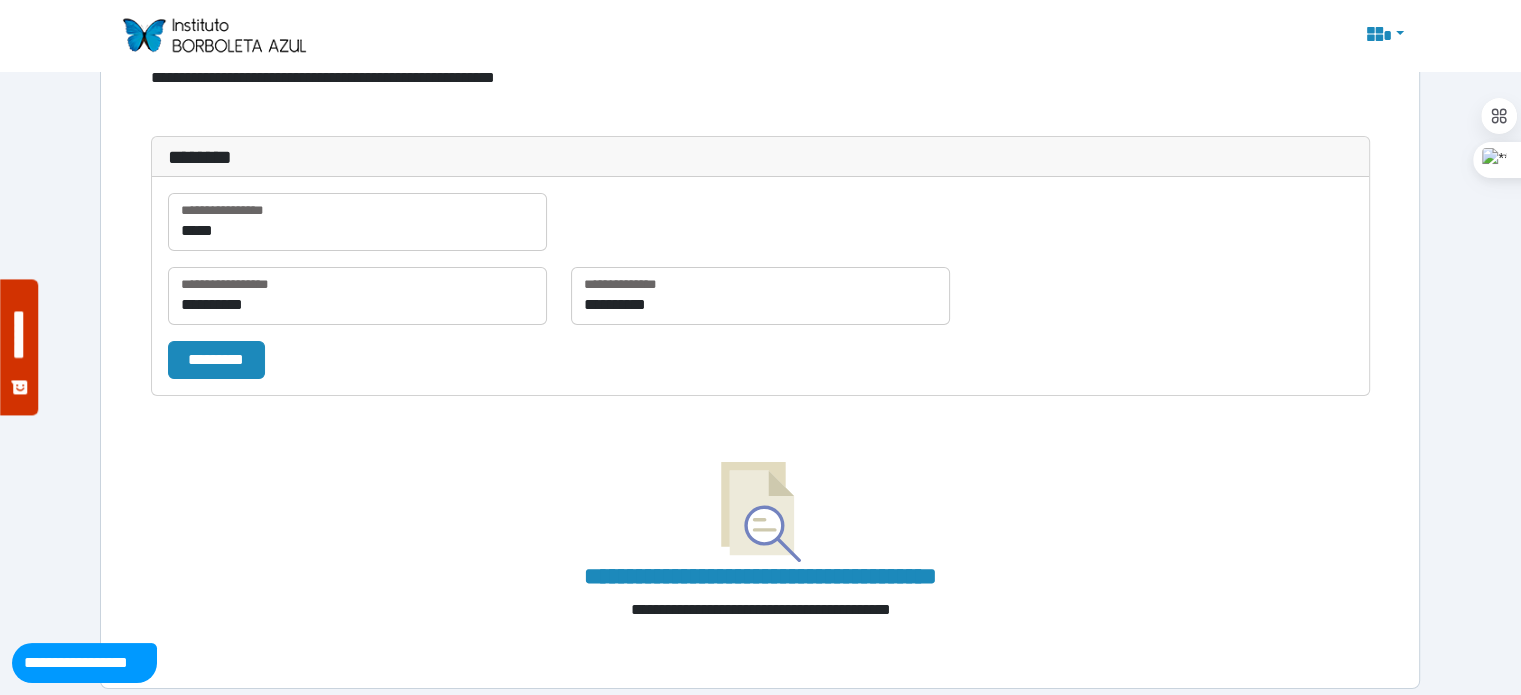 scroll, scrollTop: 140, scrollLeft: 0, axis: vertical 